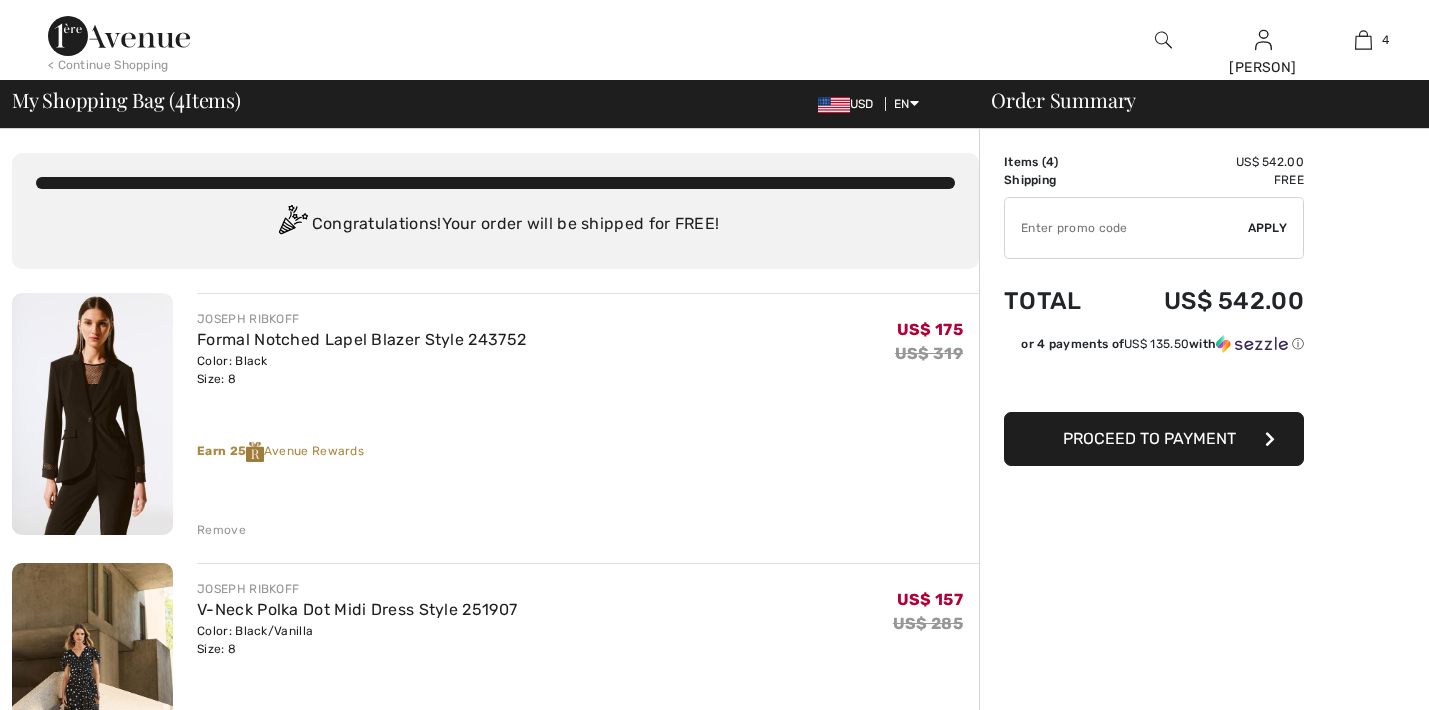 scroll, scrollTop: 0, scrollLeft: 0, axis: both 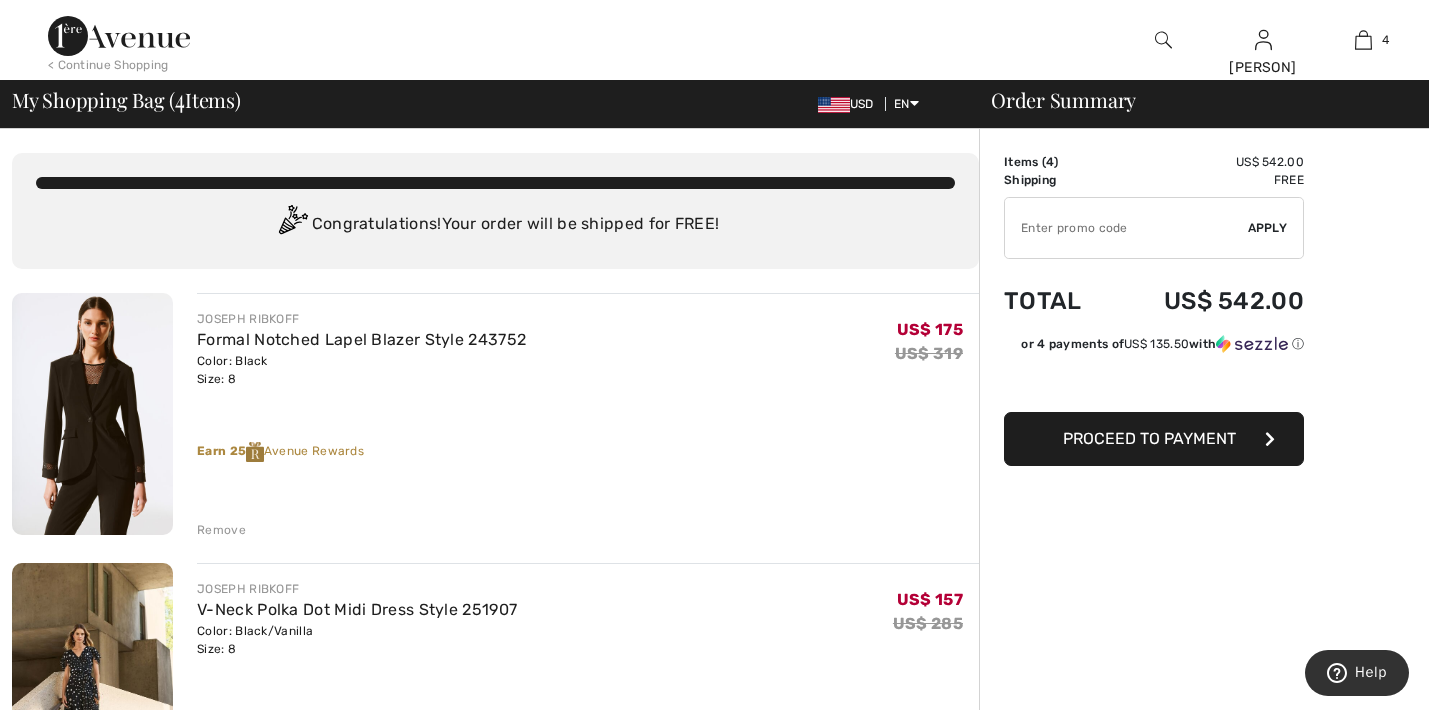 click at bounding box center [1163, 40] 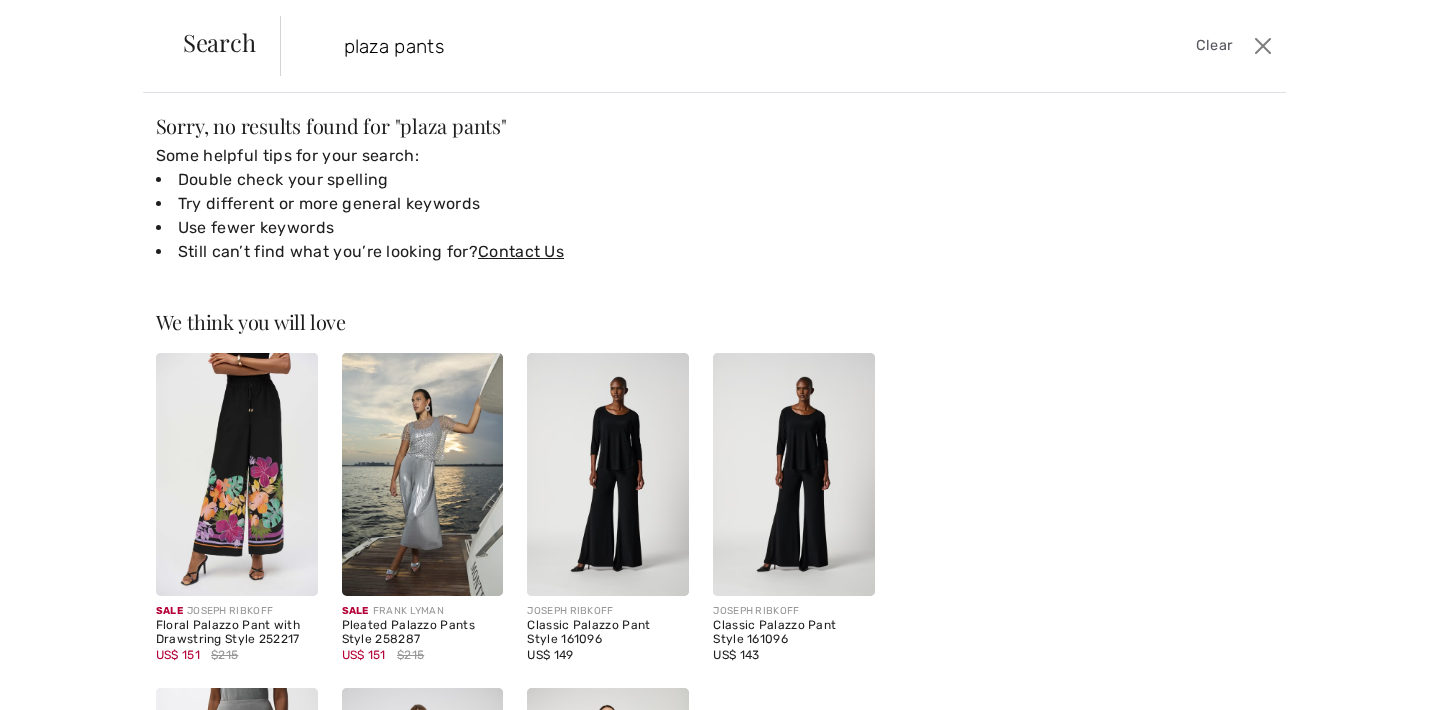 scroll, scrollTop: 16, scrollLeft: 0, axis: vertical 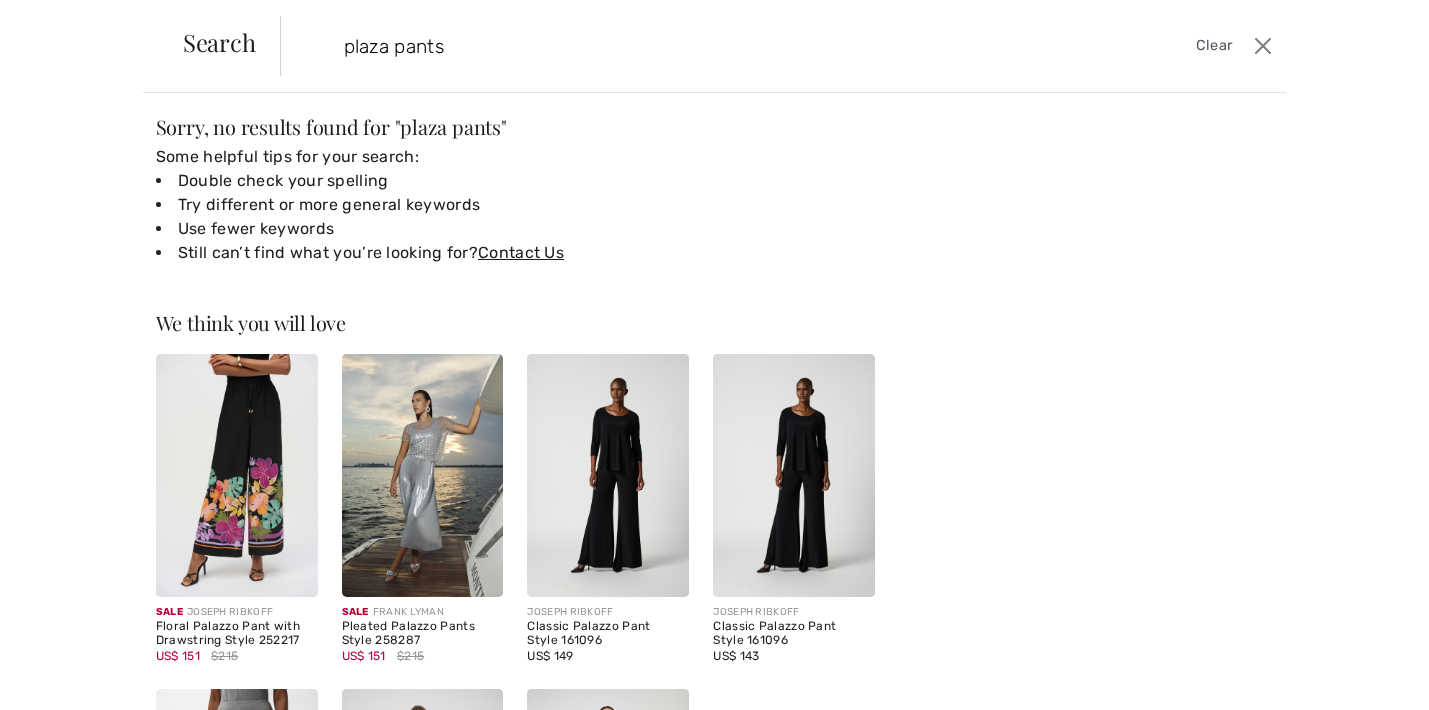 click on "plaza pants" at bounding box center [674, 46] 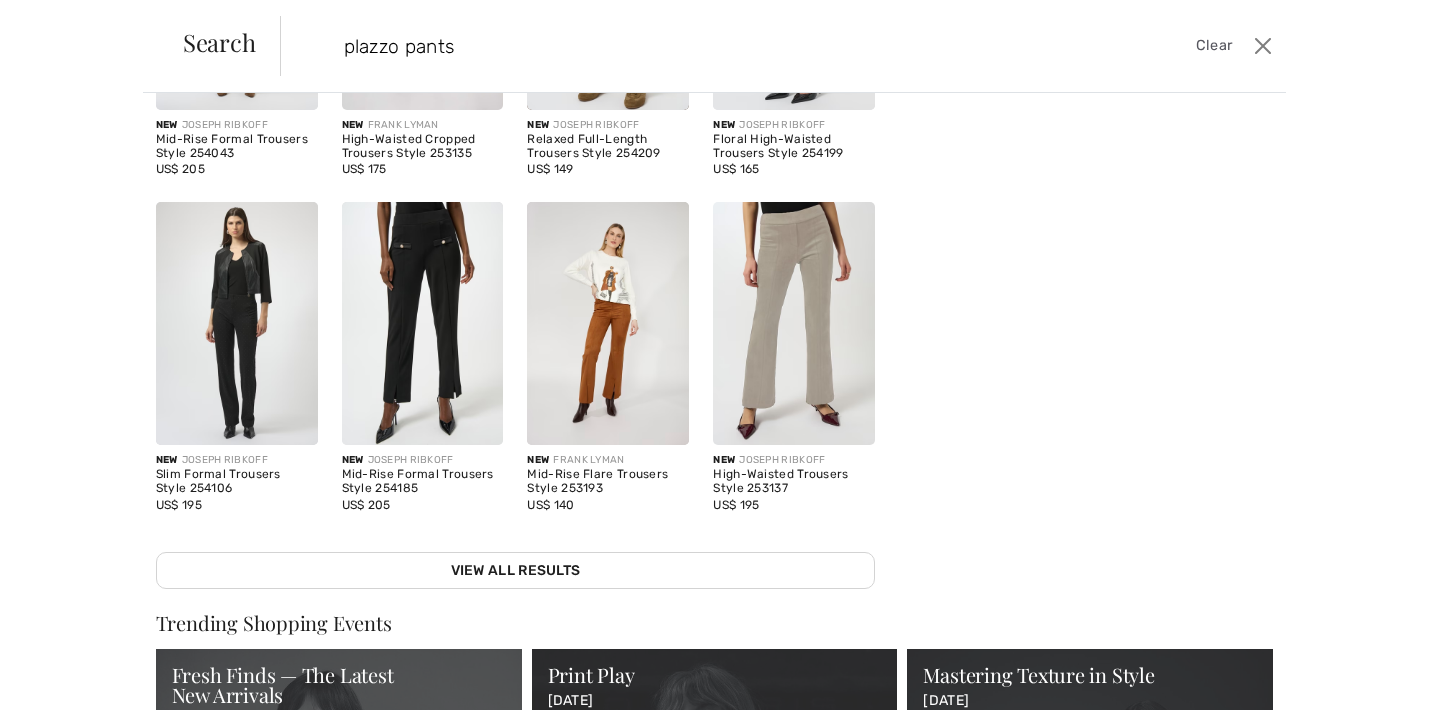scroll, scrollTop: 314, scrollLeft: 0, axis: vertical 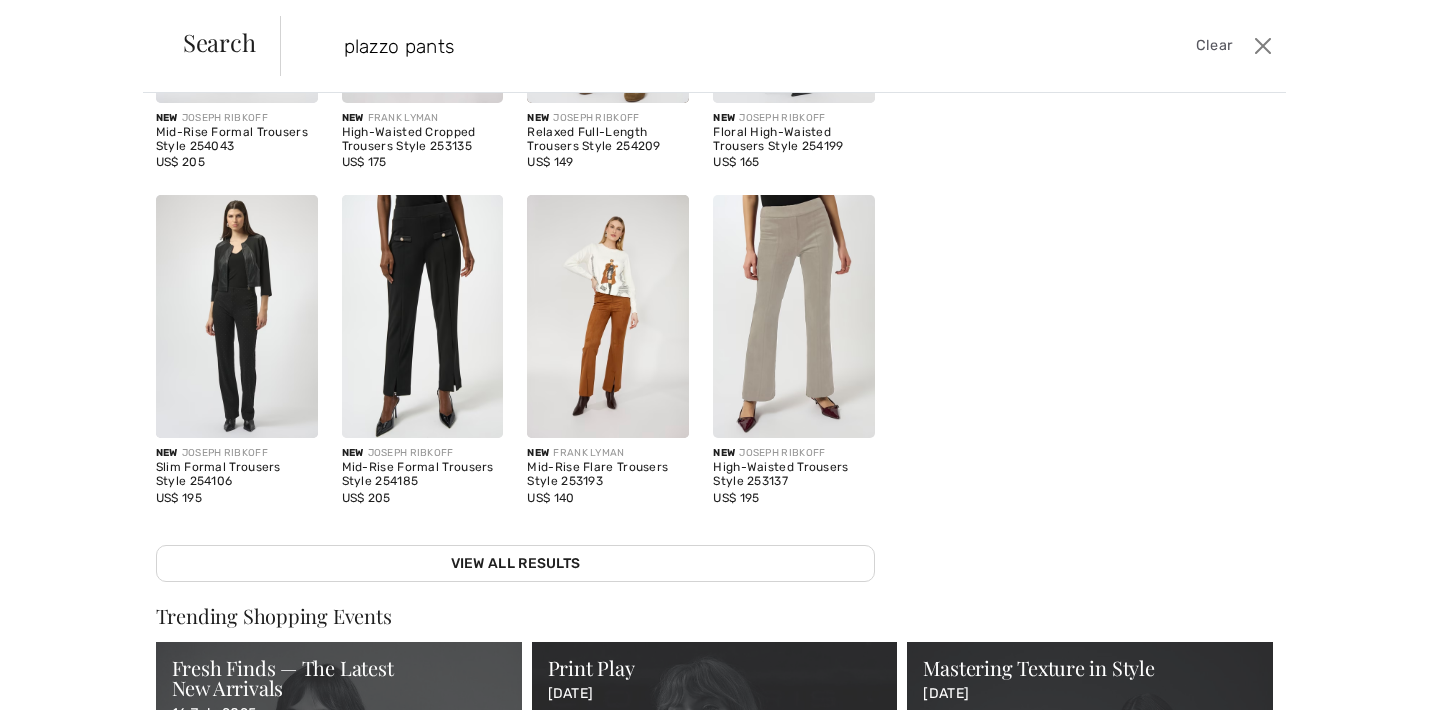 type on "plazzo pants" 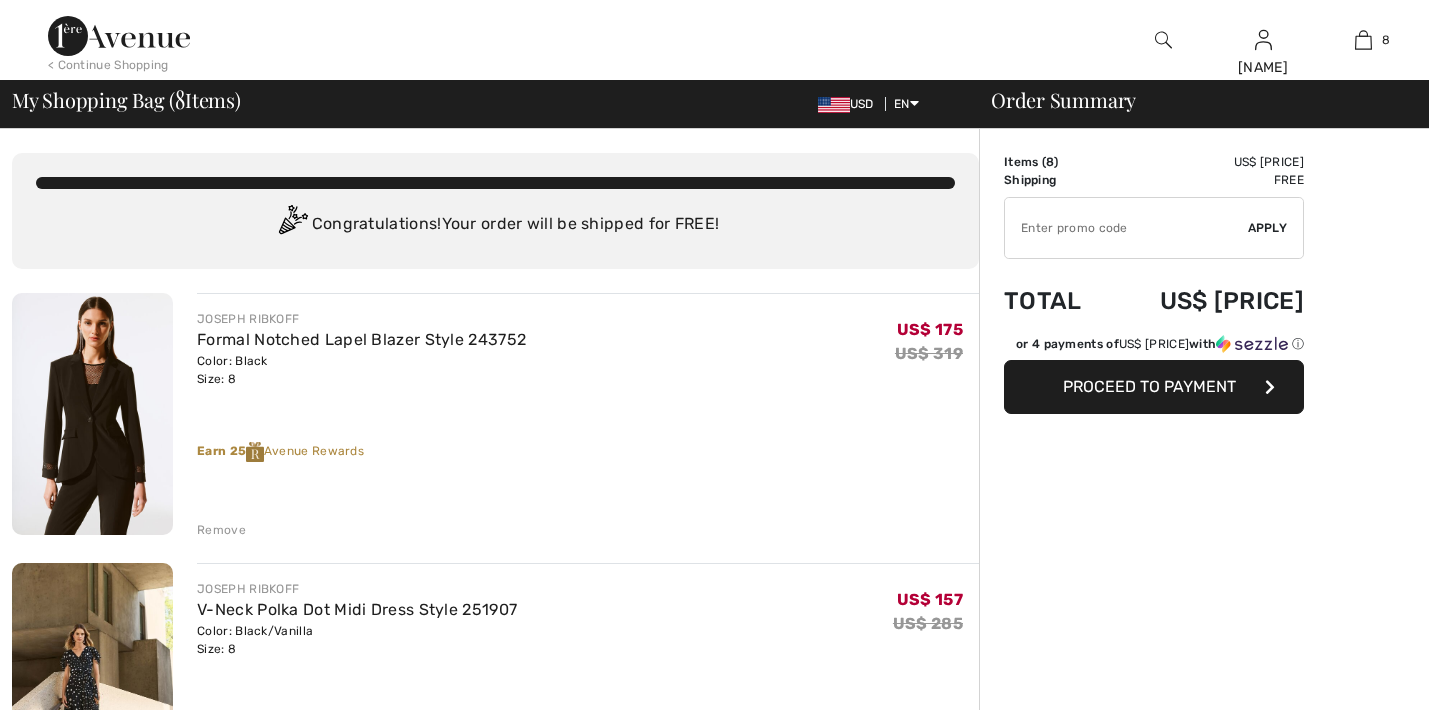 checkbox on "true" 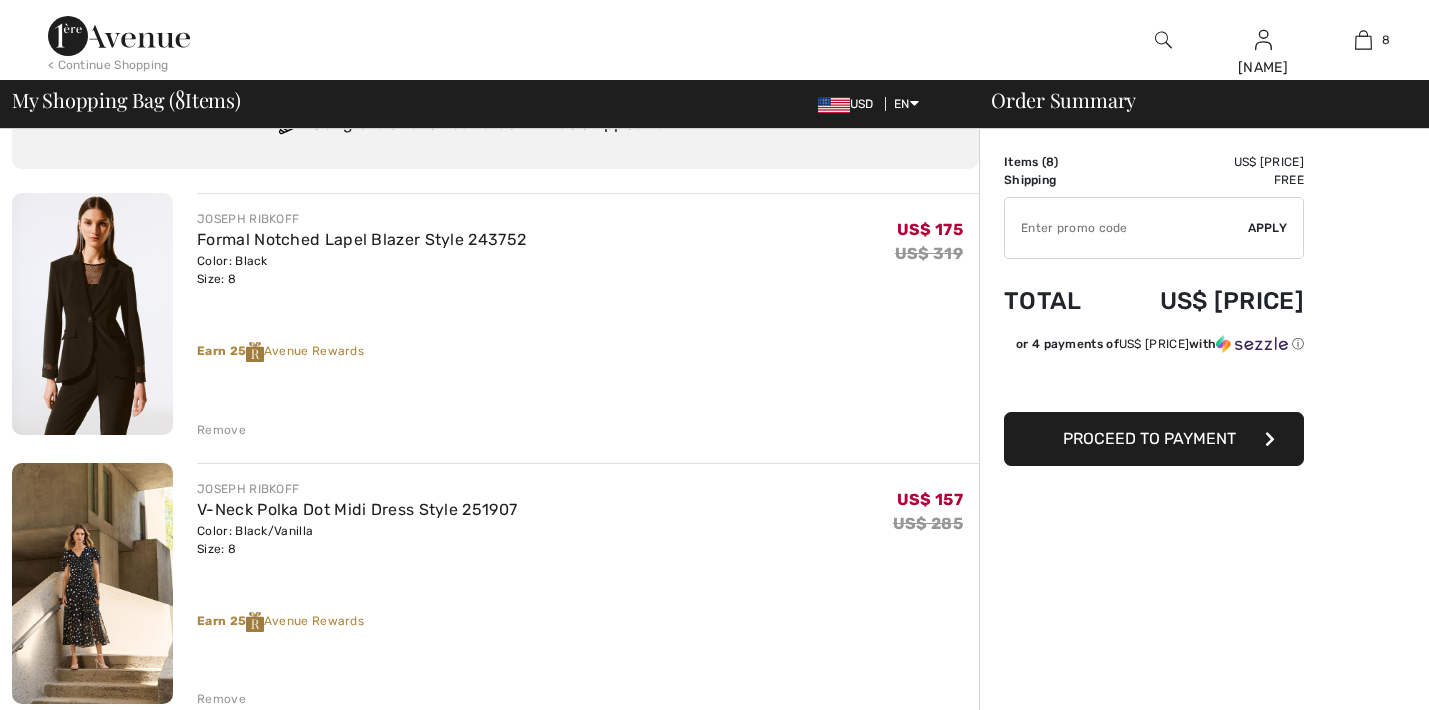 click on "Remove" at bounding box center [221, 430] 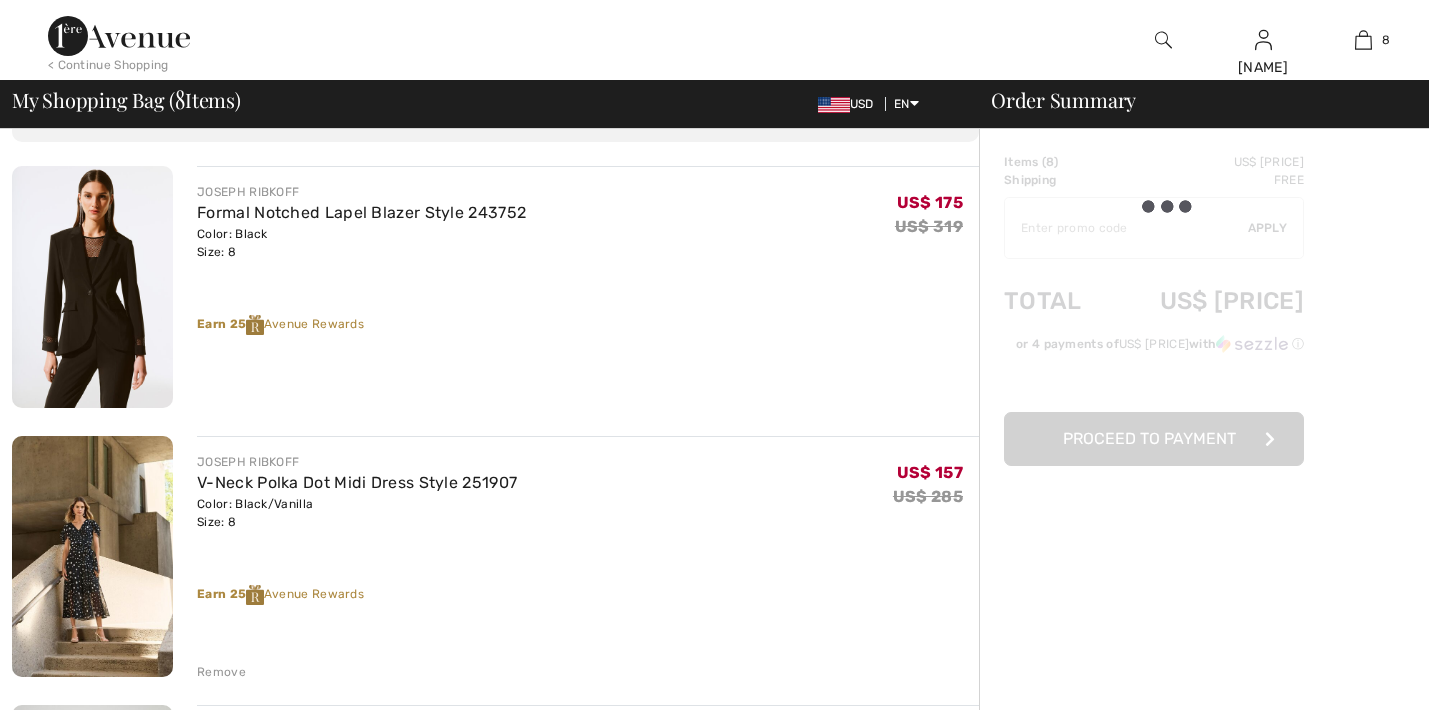 scroll, scrollTop: 0, scrollLeft: 0, axis: both 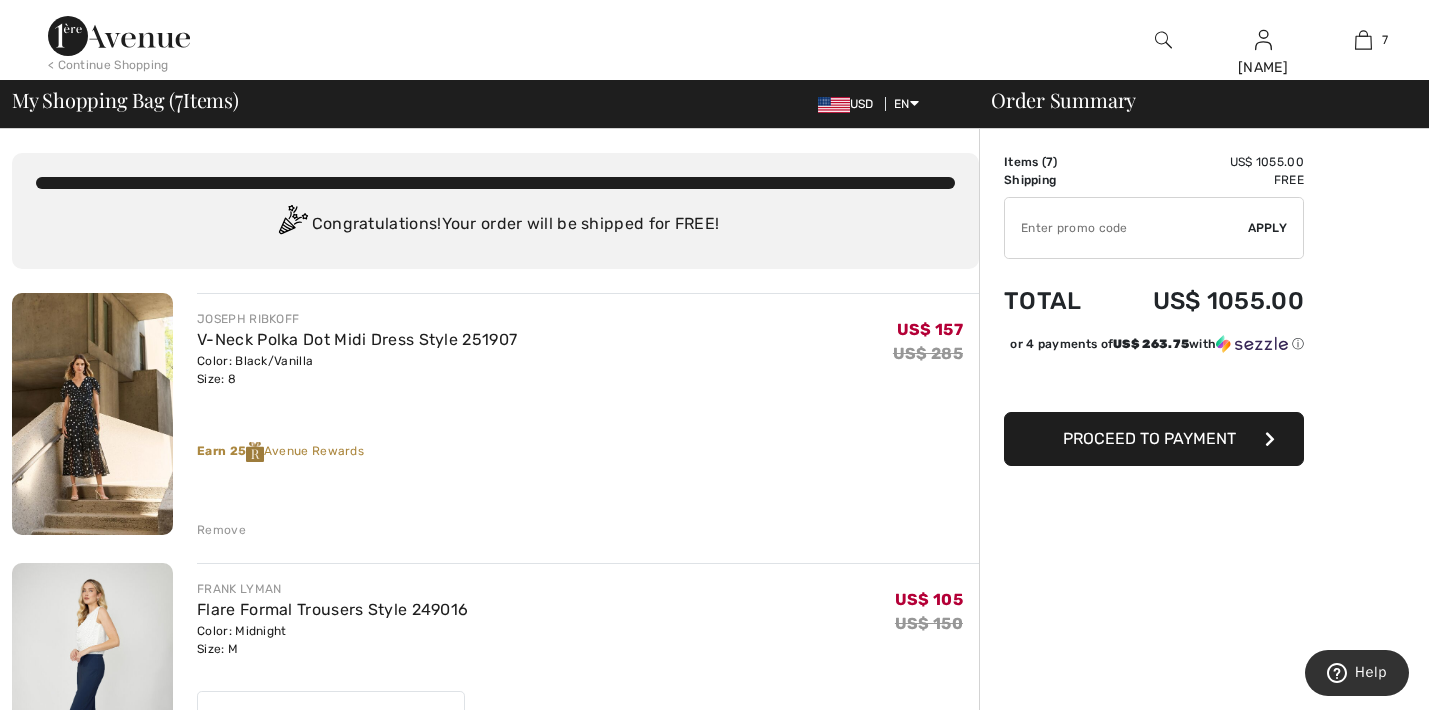 click at bounding box center (1163, 40) 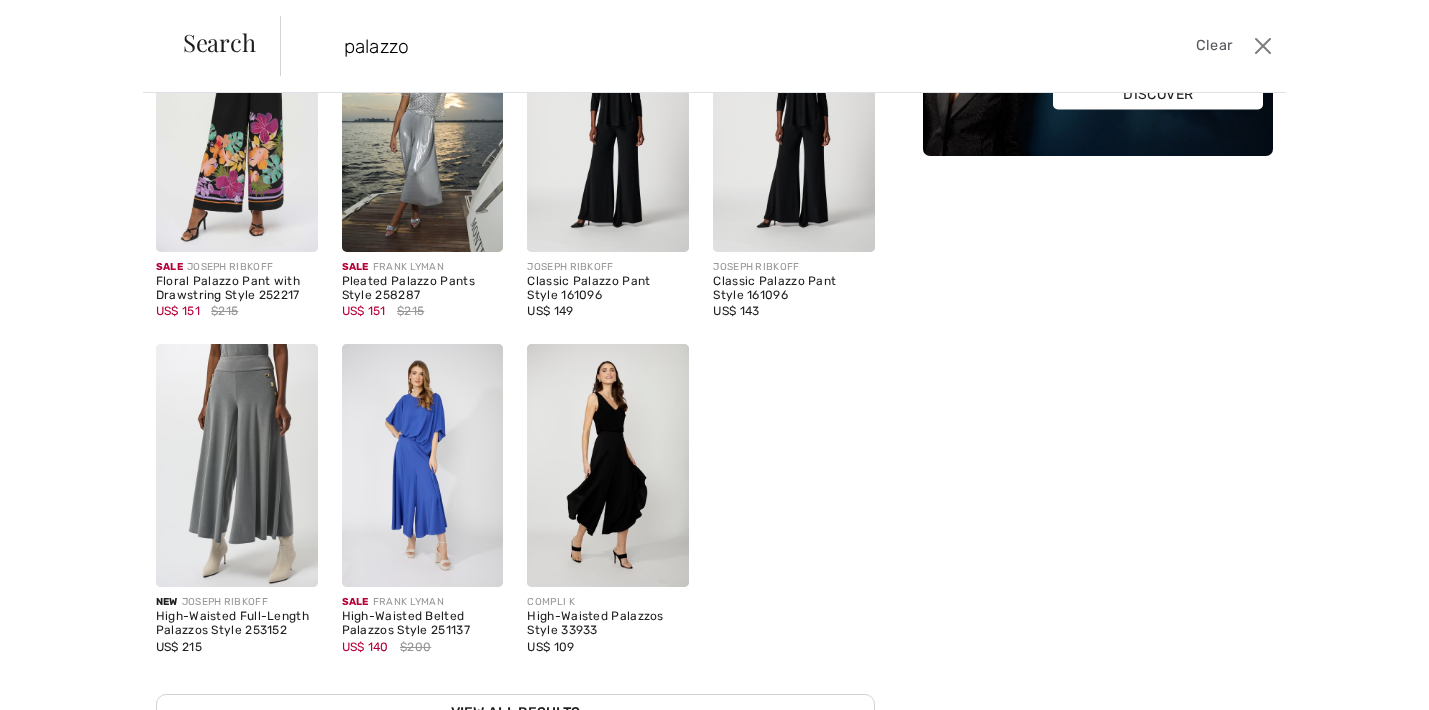 scroll, scrollTop: 168, scrollLeft: 0, axis: vertical 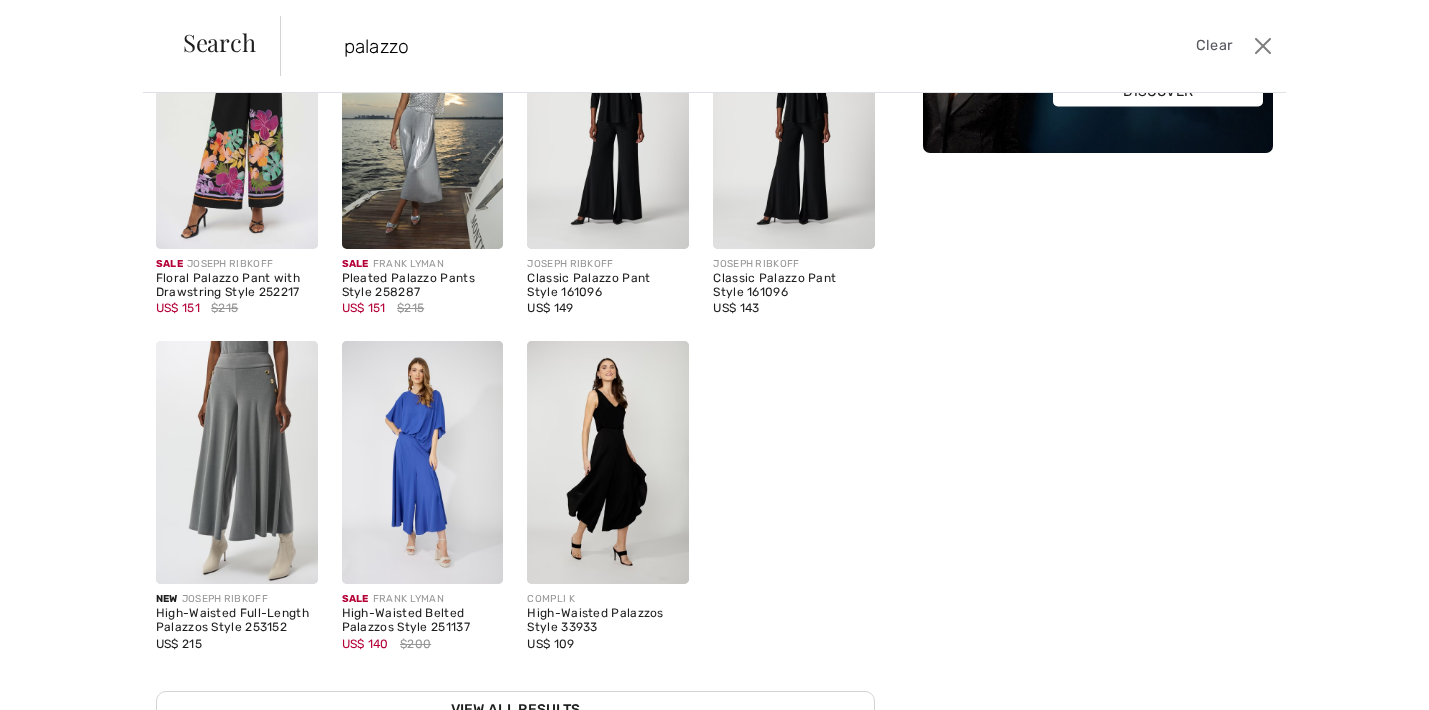 type on "palazzo" 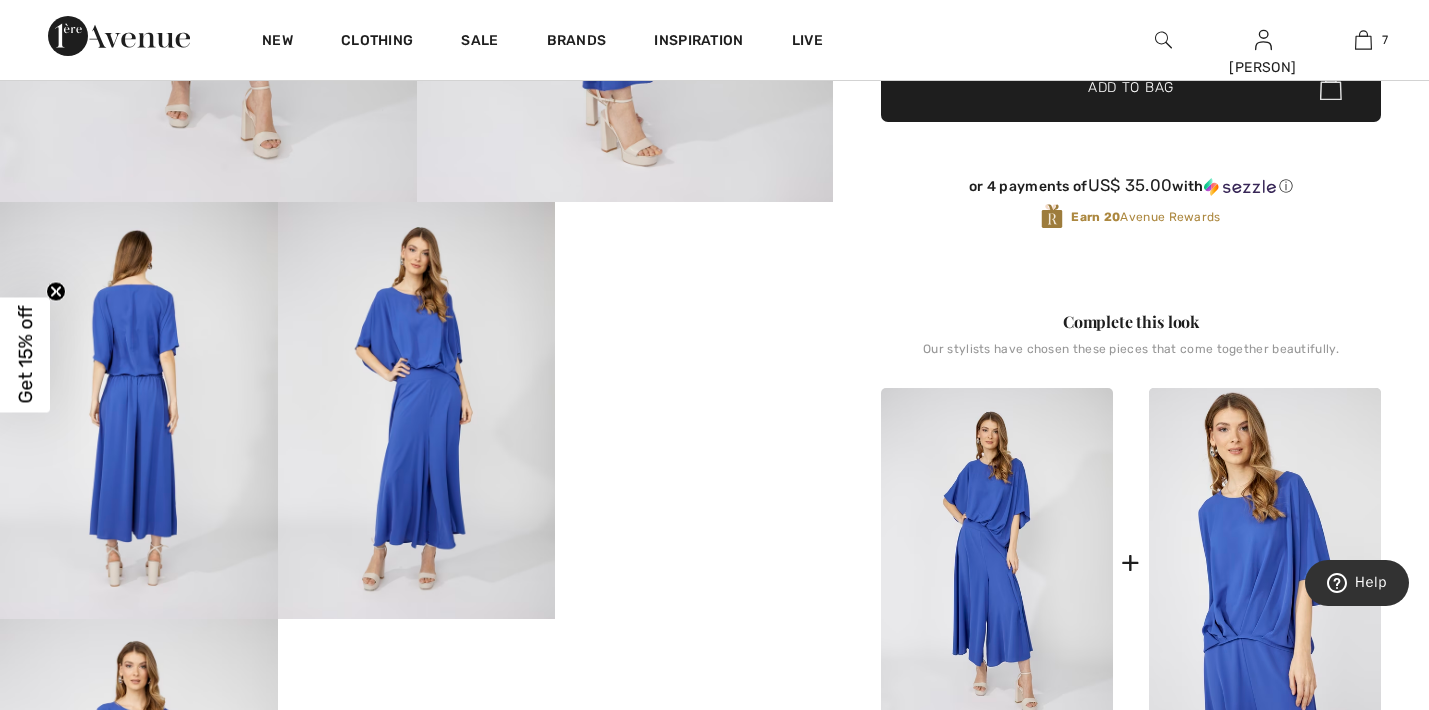 scroll, scrollTop: 631, scrollLeft: 0, axis: vertical 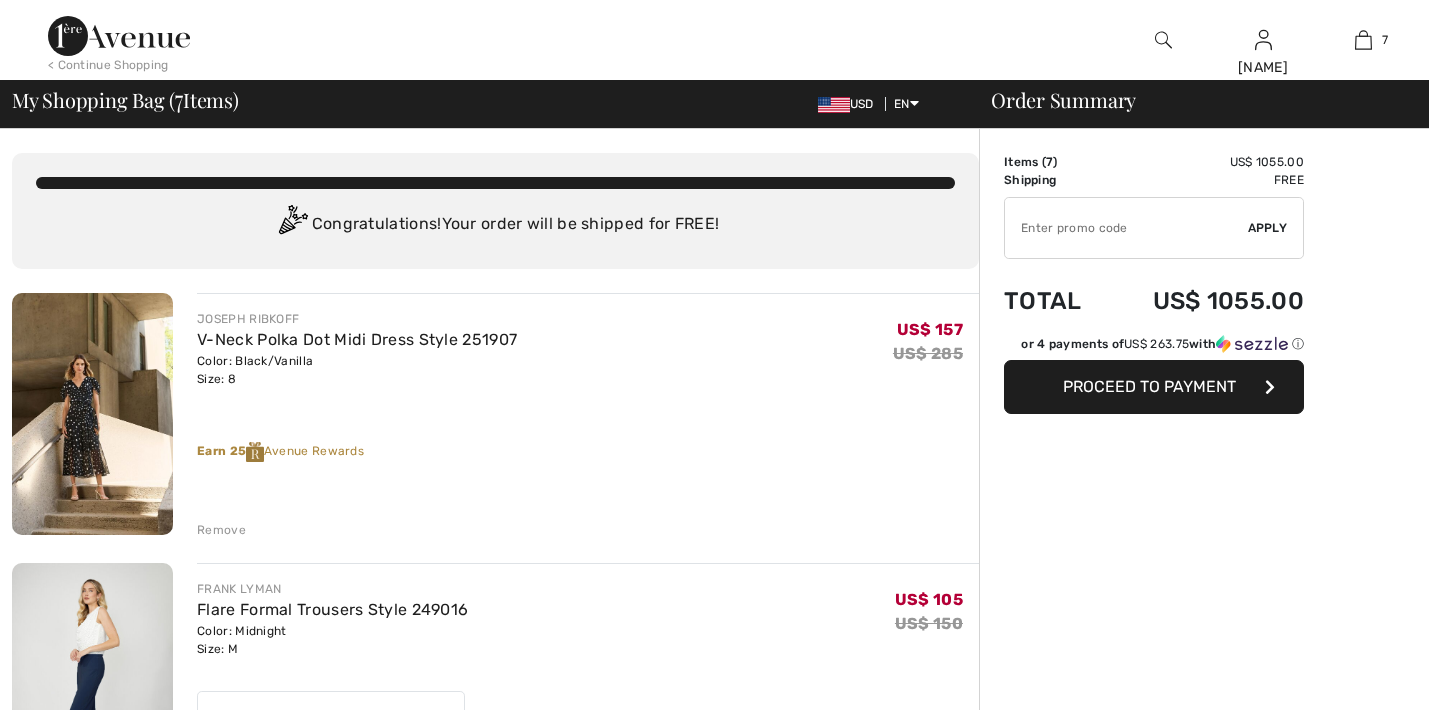 checkbox on "true" 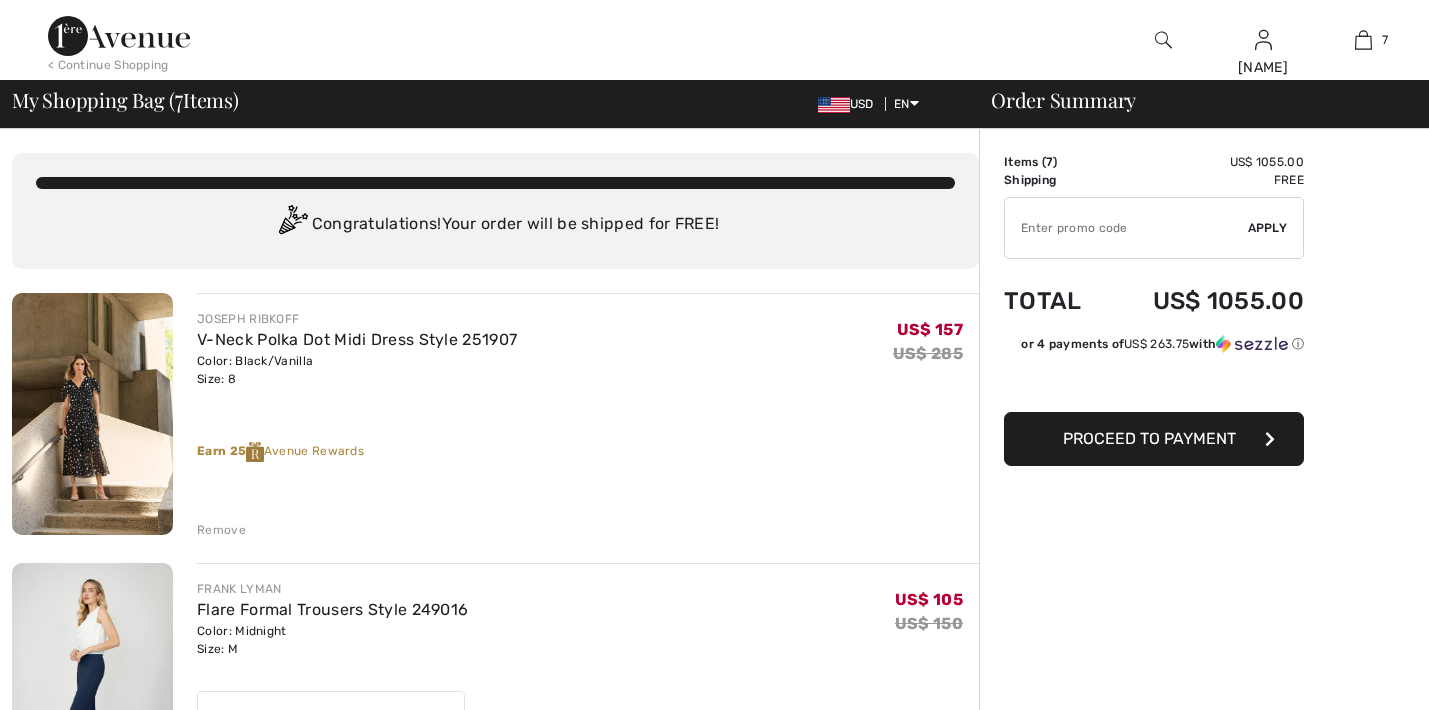 scroll, scrollTop: 0, scrollLeft: 0, axis: both 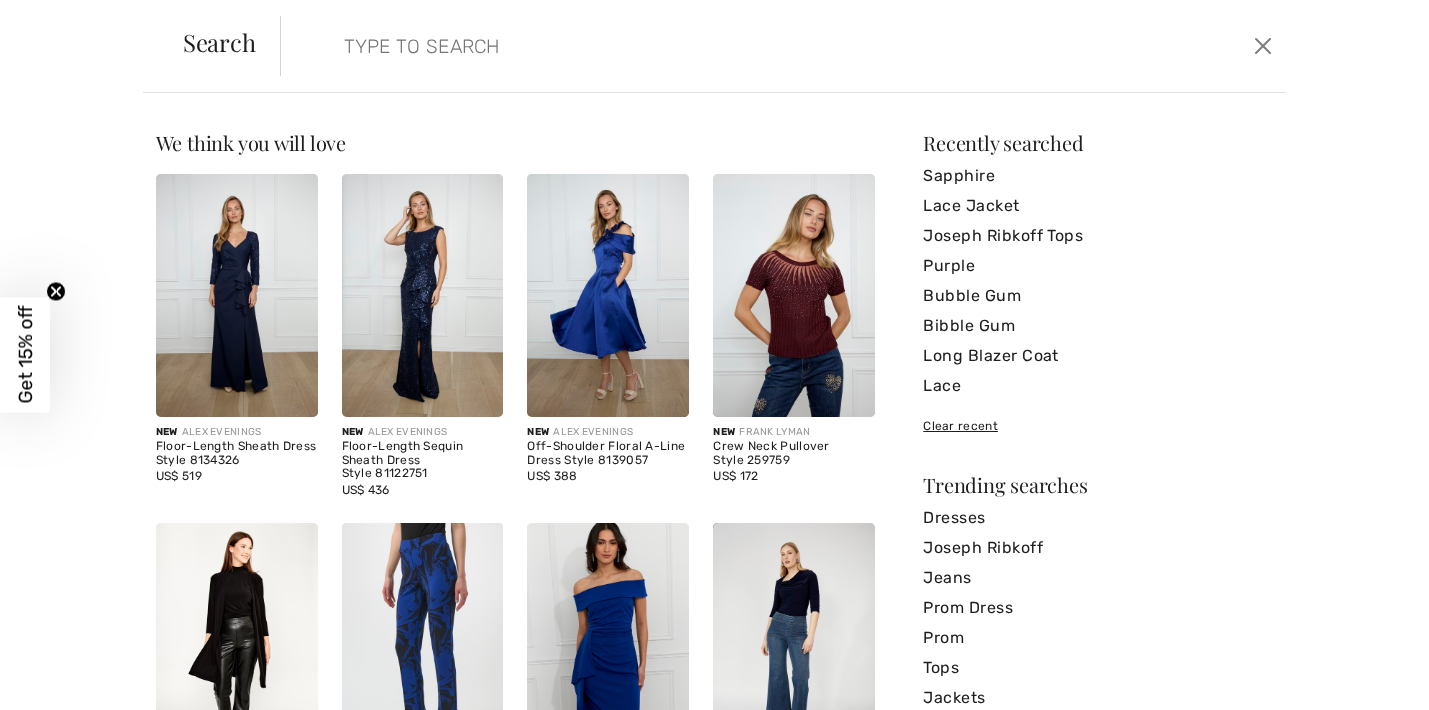 checkbox on "true" 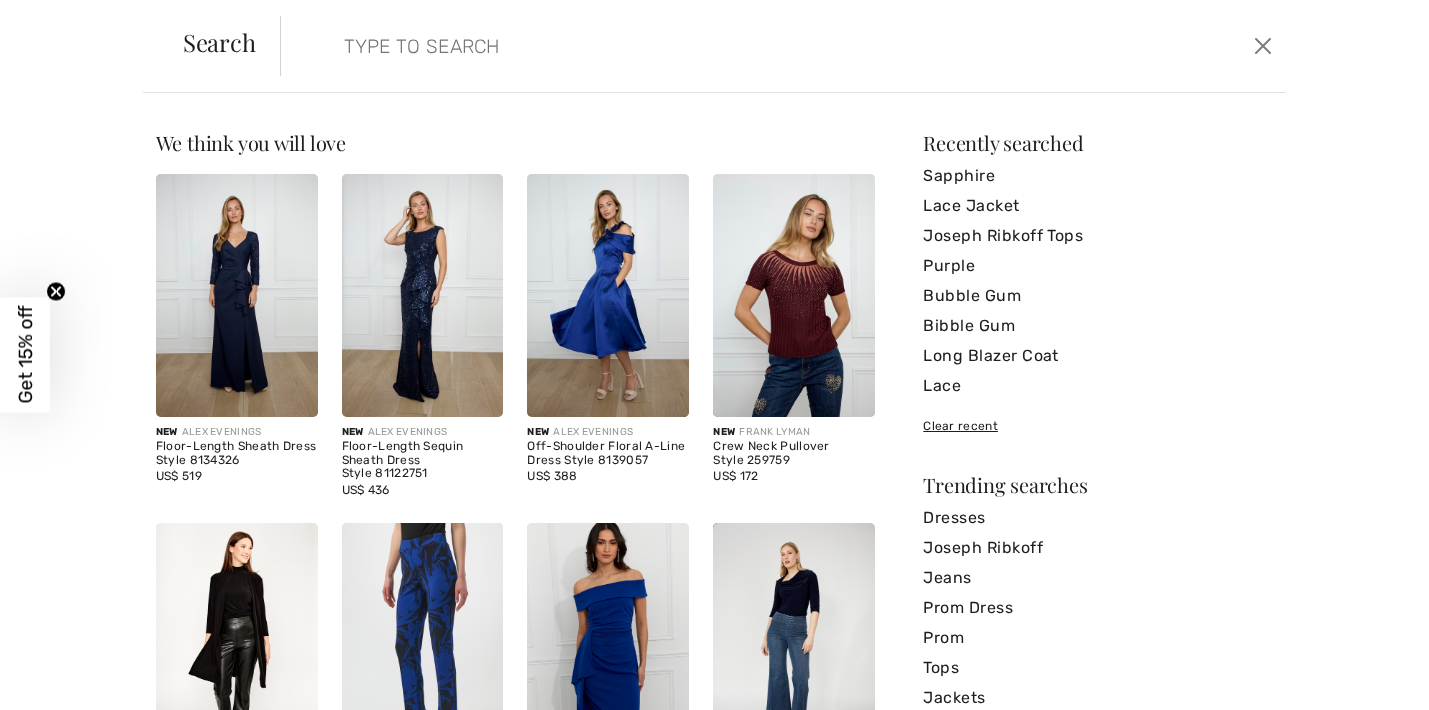 scroll, scrollTop: 631, scrollLeft: 0, axis: vertical 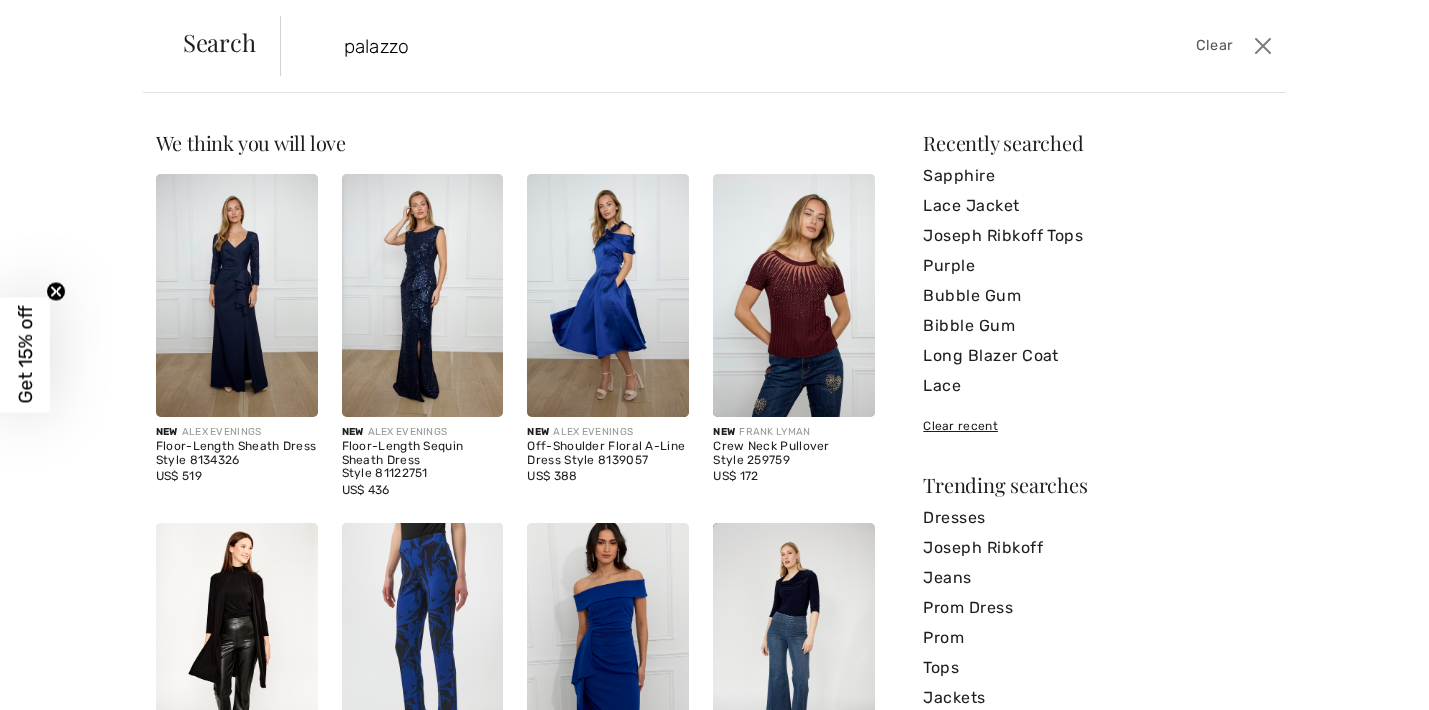 type on "palazzo" 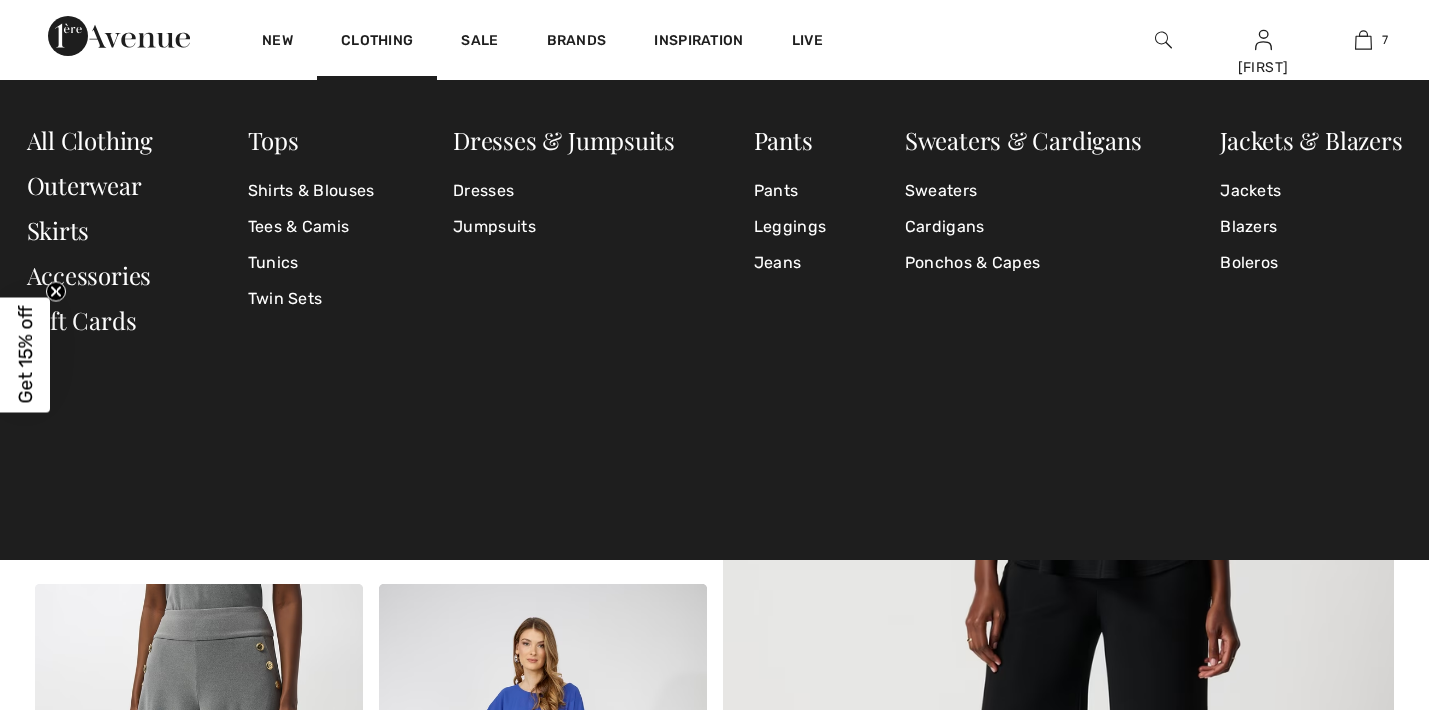 scroll, scrollTop: 353, scrollLeft: 0, axis: vertical 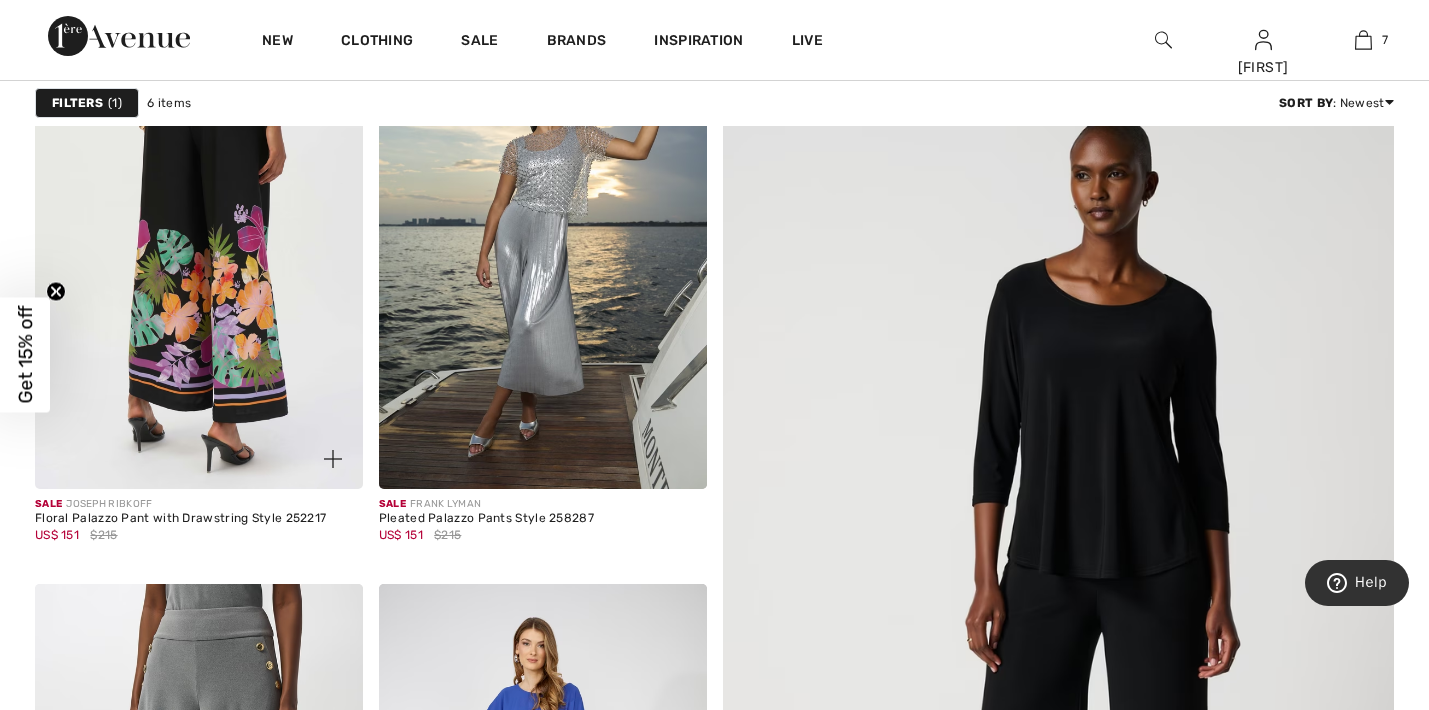 click at bounding box center [199, 243] 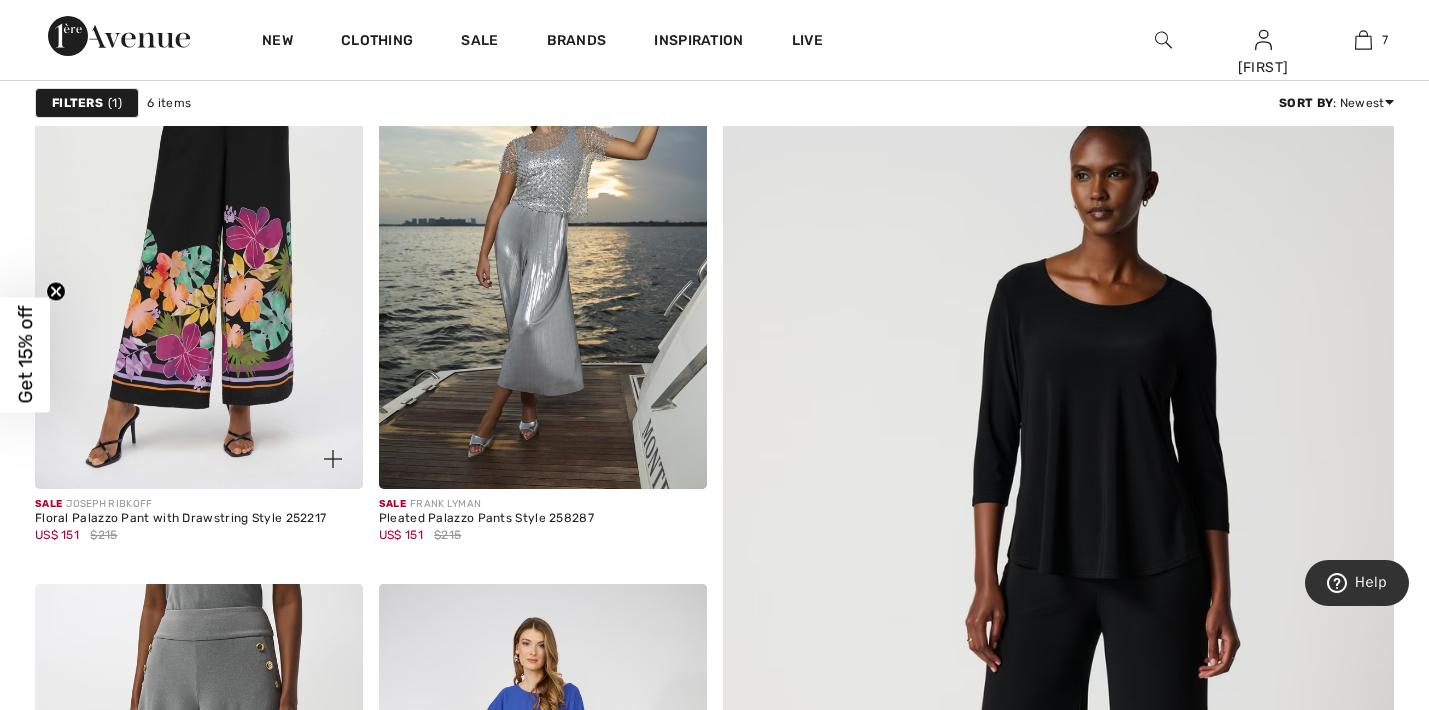 click on "US$ 151
$215" at bounding box center [180, 535] 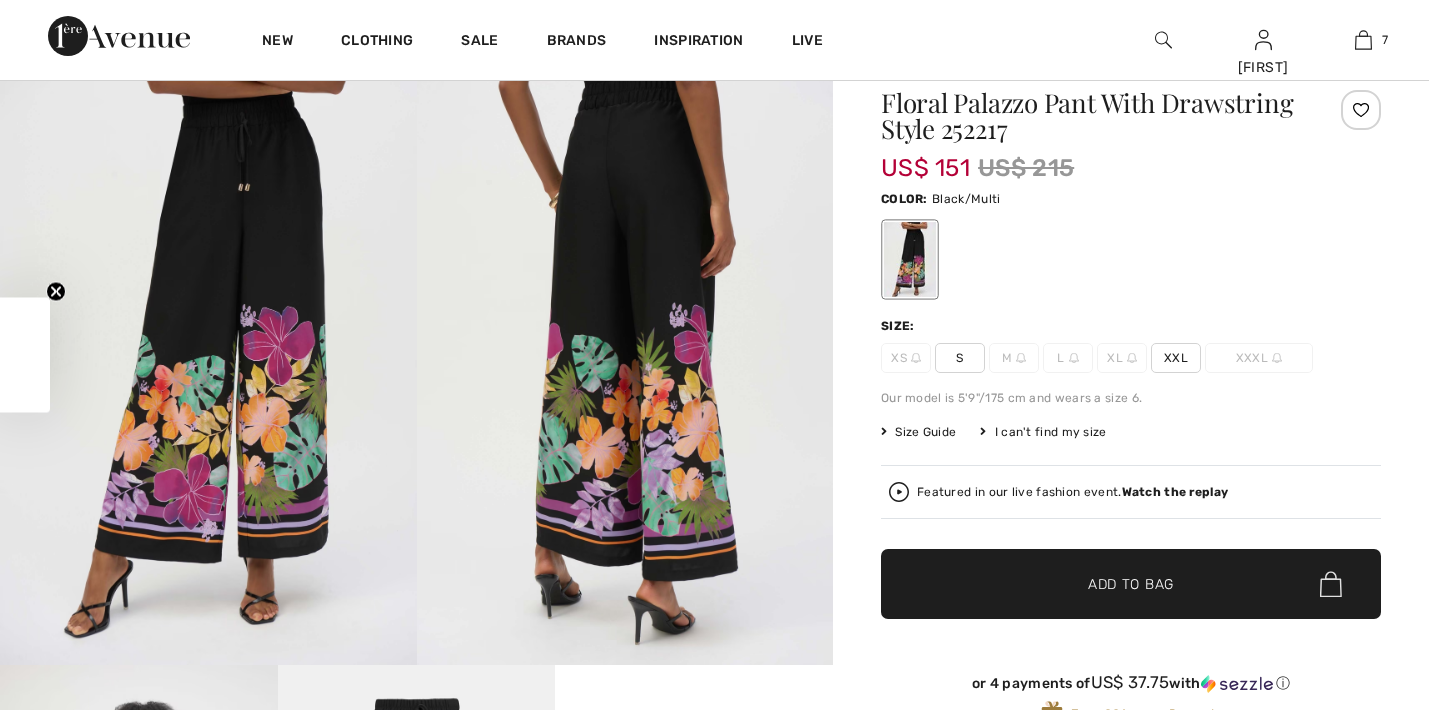 scroll, scrollTop: 168, scrollLeft: 0, axis: vertical 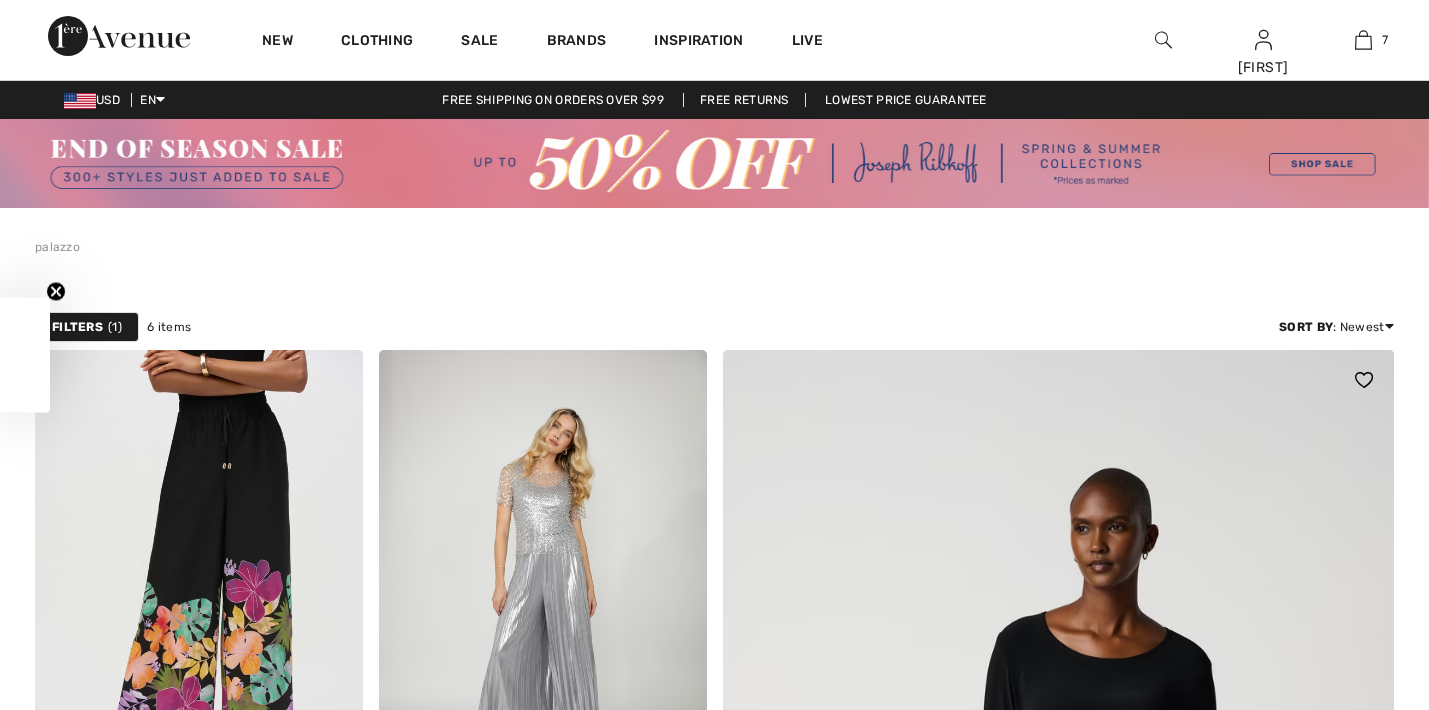 click at bounding box center [1058, 954] 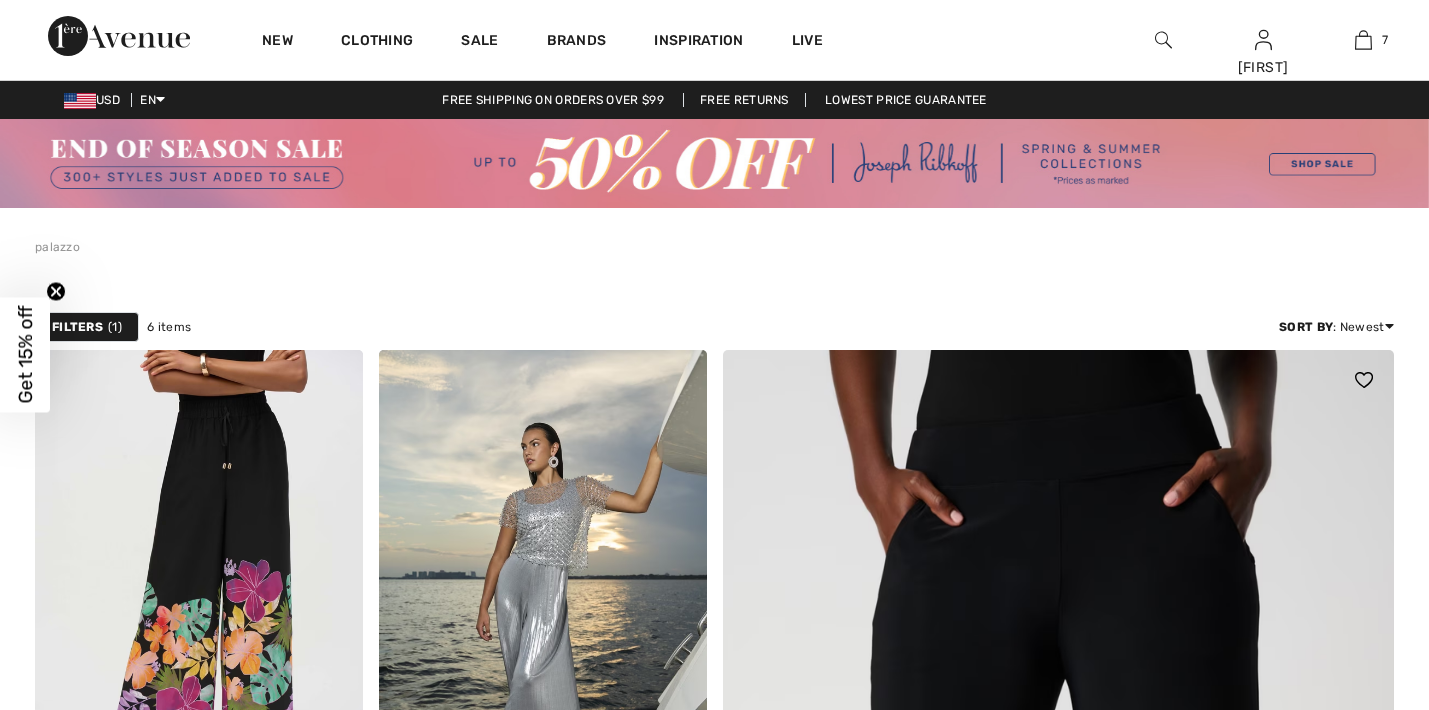 scroll, scrollTop: 779, scrollLeft: 0, axis: vertical 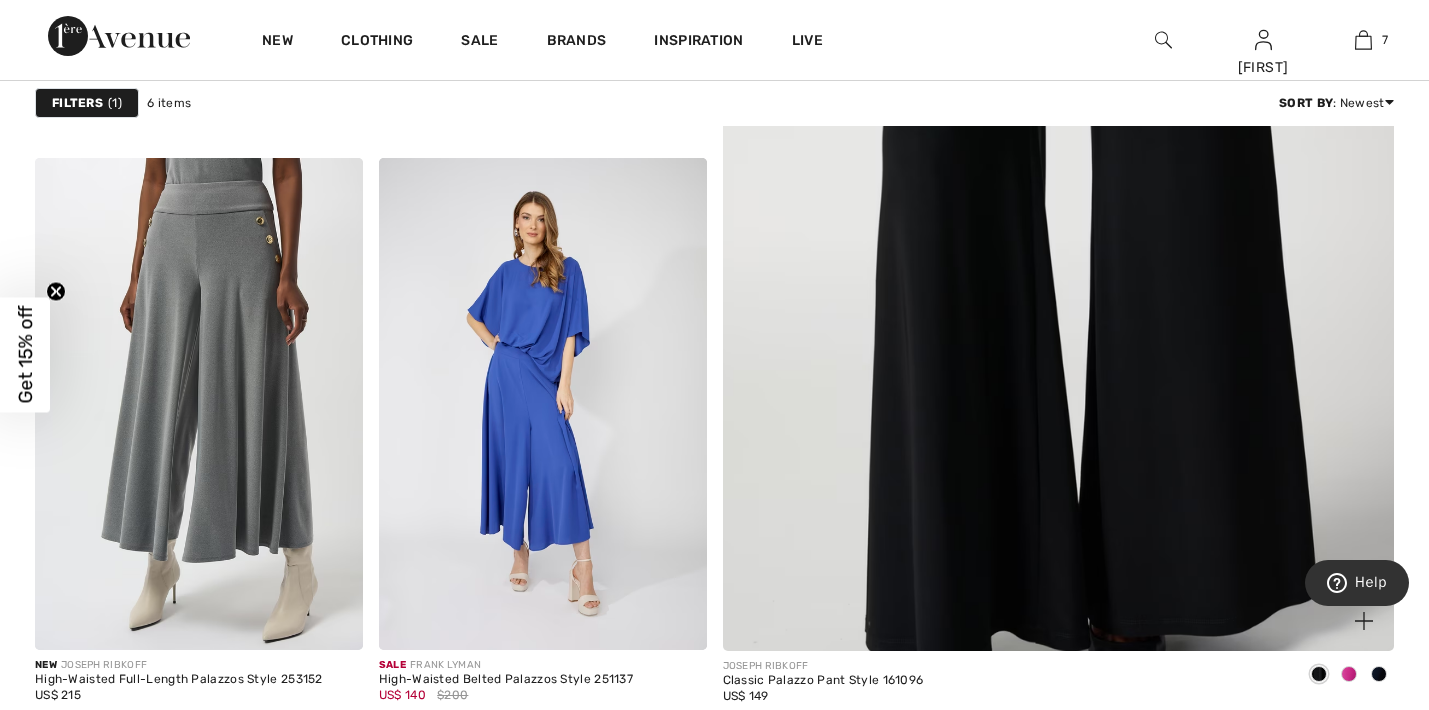 click at bounding box center [1058, 175] 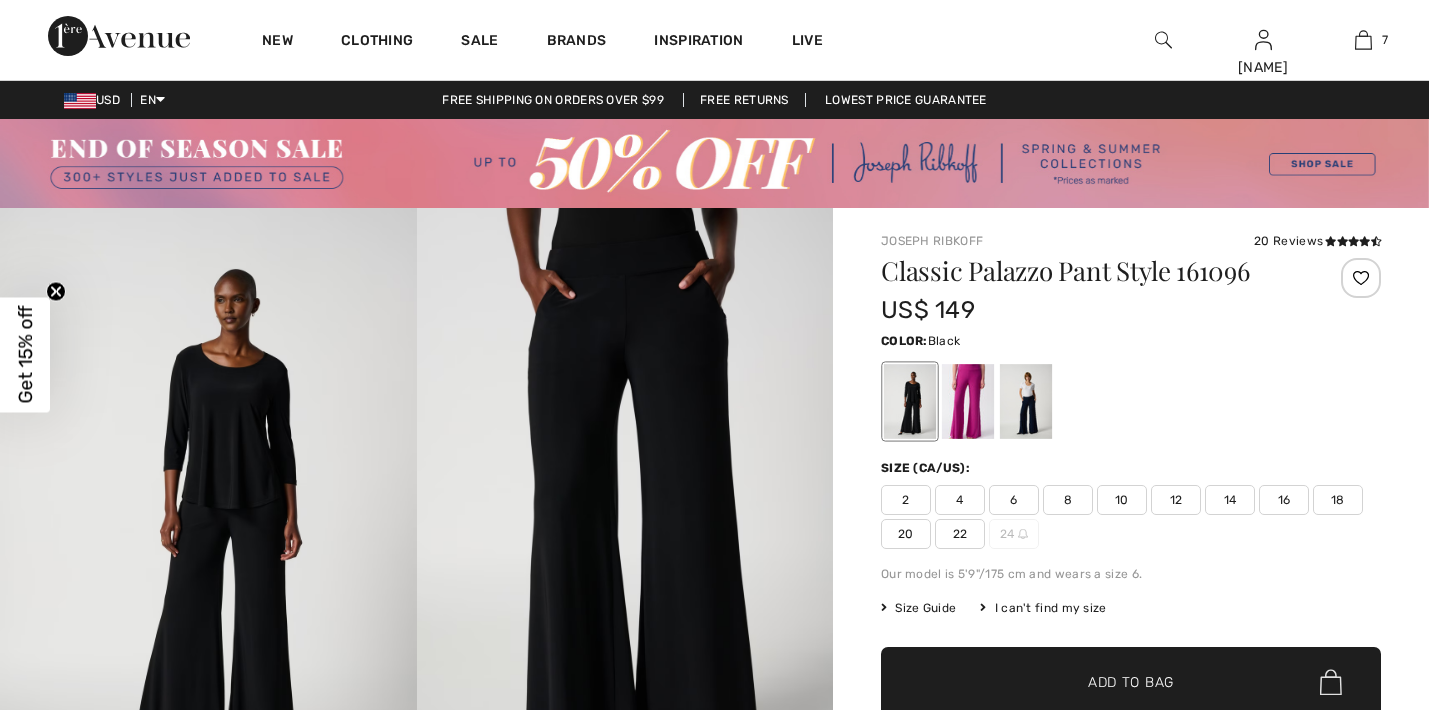 scroll, scrollTop: 0, scrollLeft: 0, axis: both 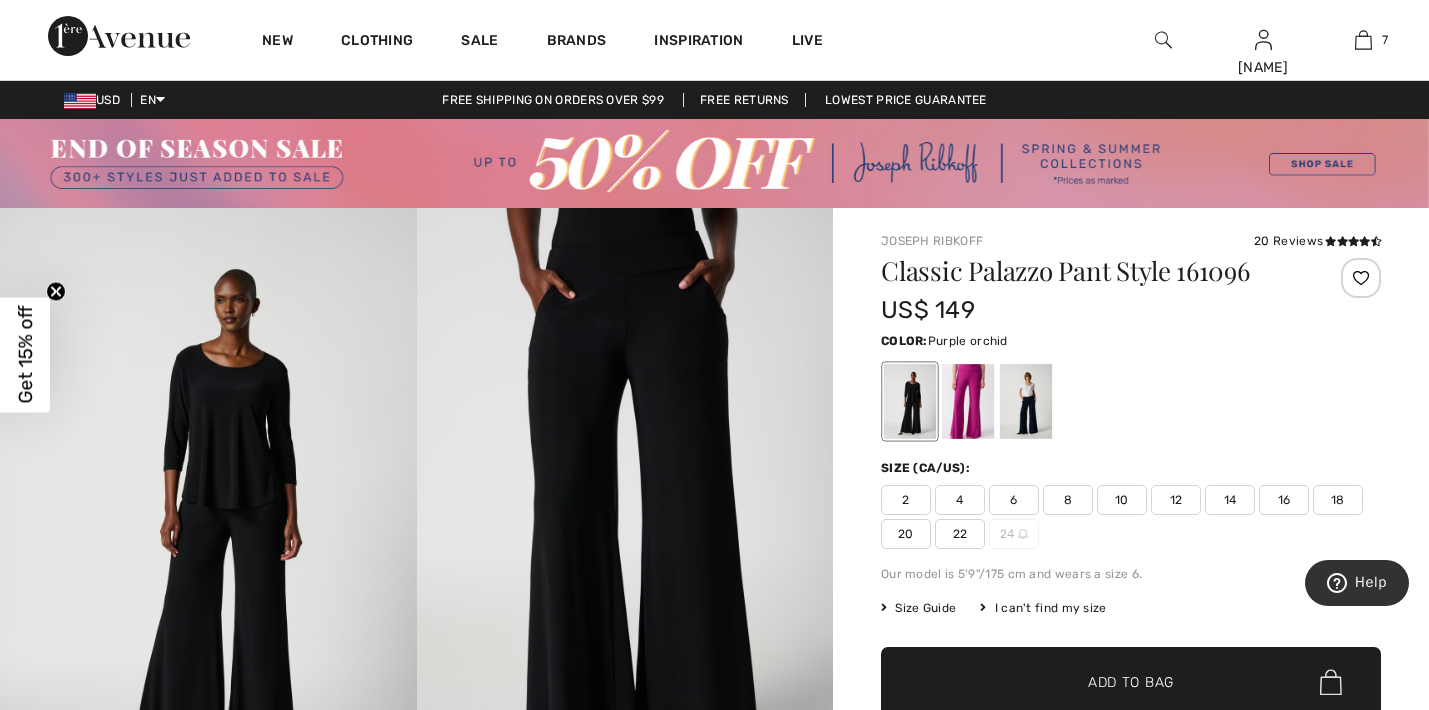 click at bounding box center [968, 401] 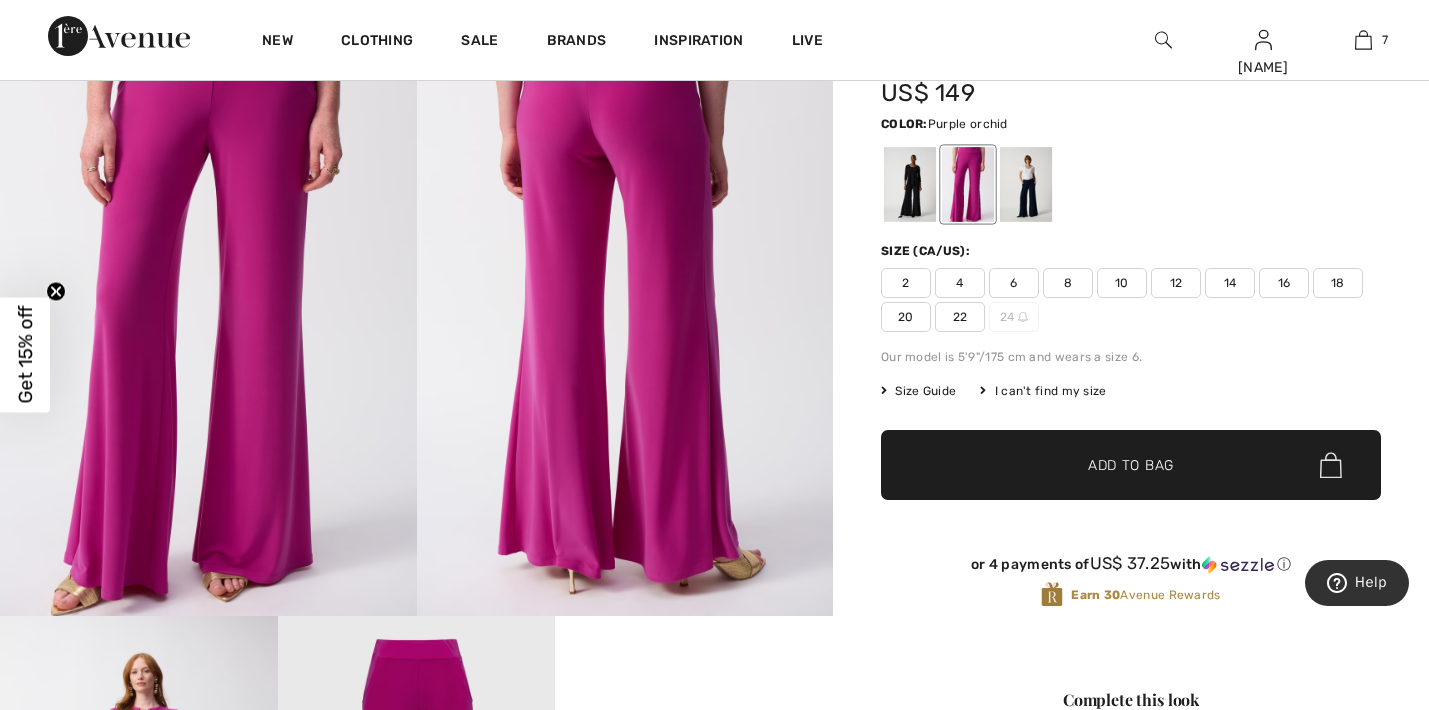 scroll, scrollTop: 195, scrollLeft: 0, axis: vertical 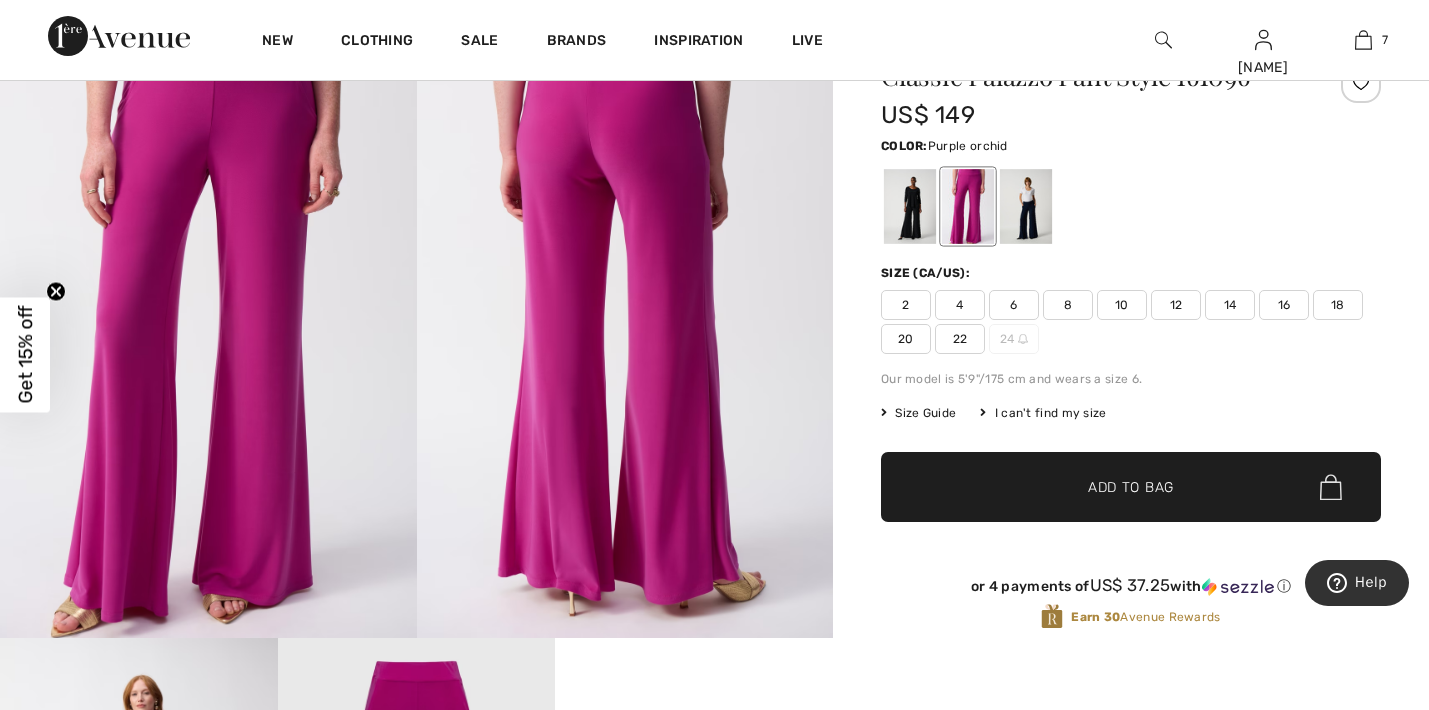 click on "10" at bounding box center [1122, 305] 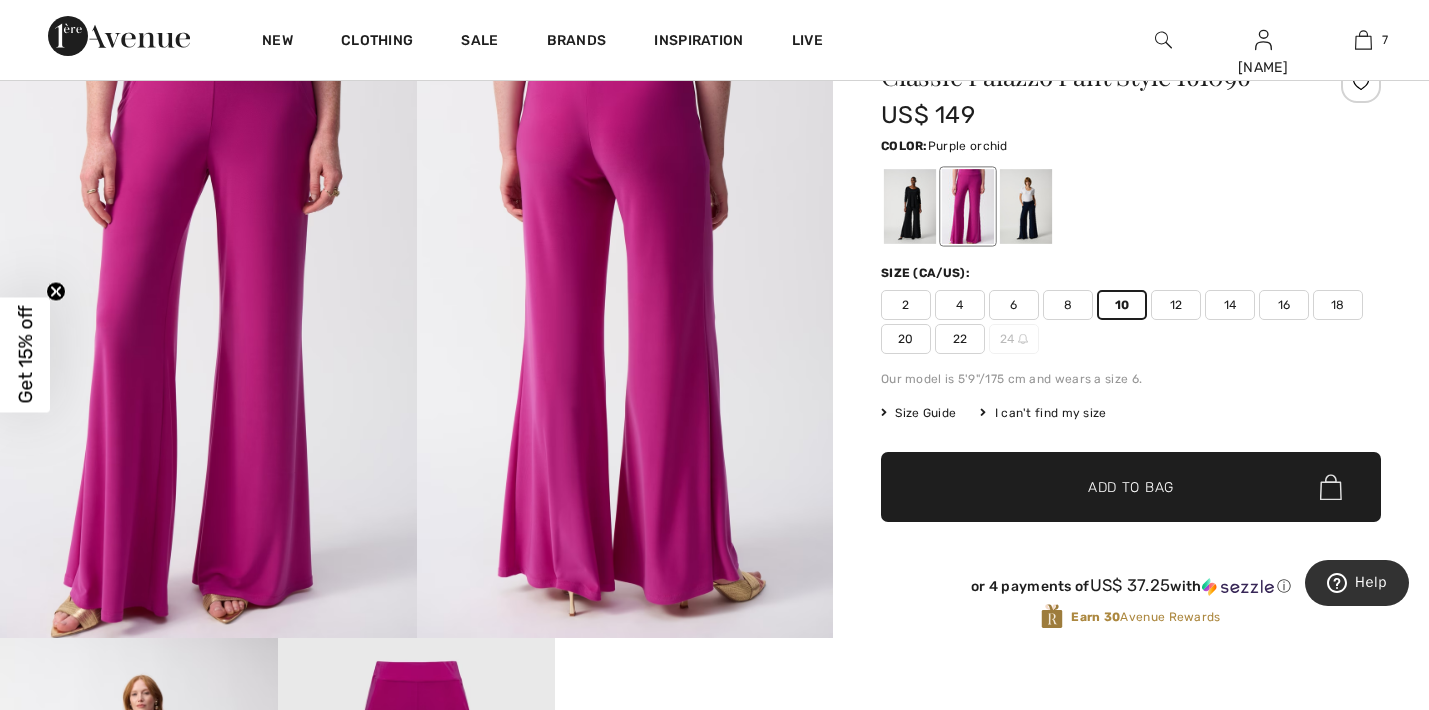 click on "Add to Bag" at bounding box center (1131, 487) 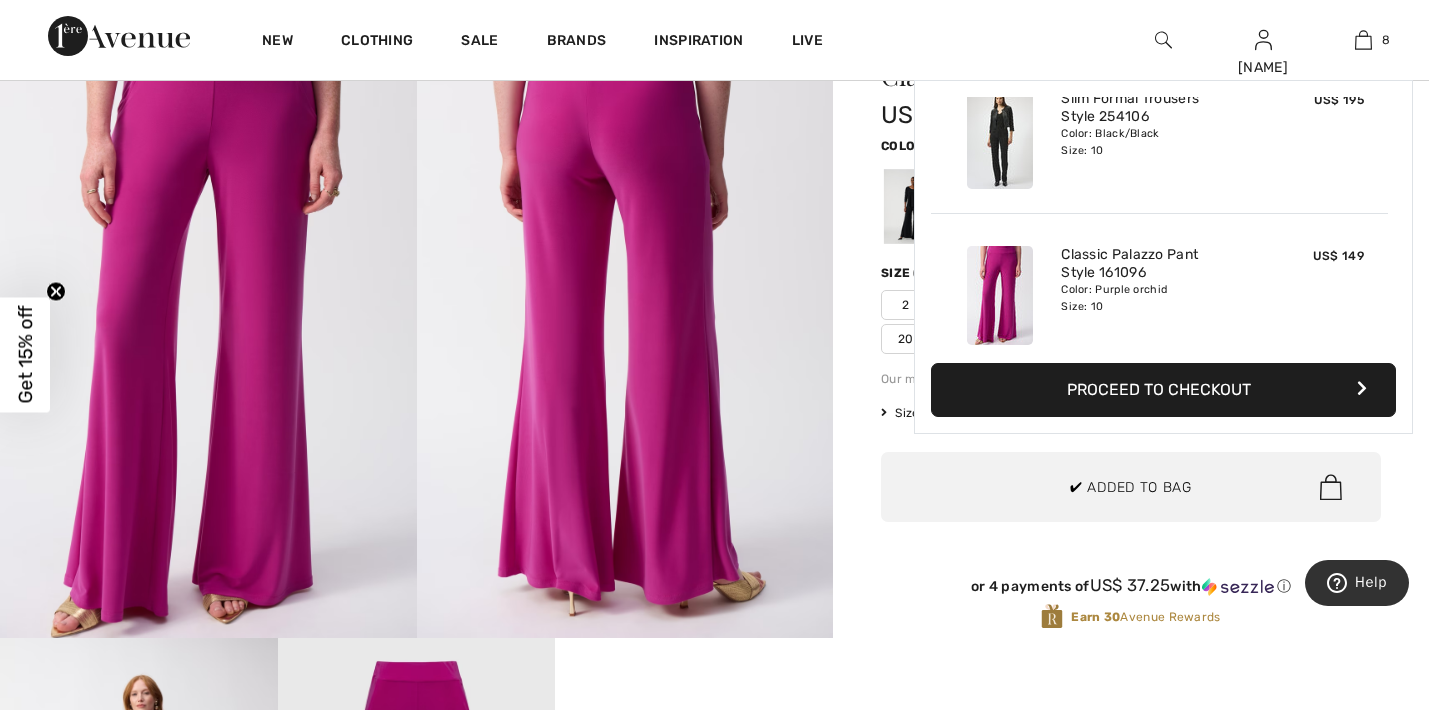 scroll, scrollTop: 998, scrollLeft: 0, axis: vertical 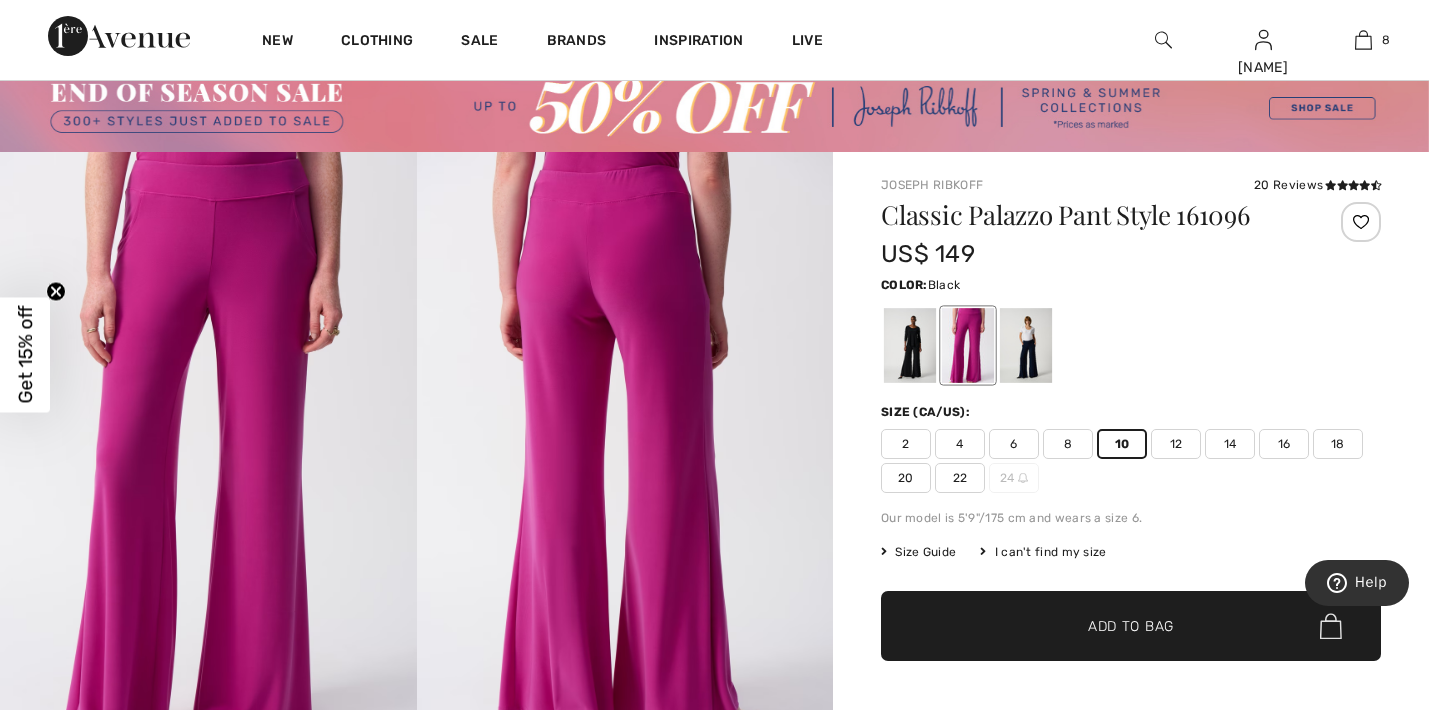 click at bounding box center (910, 345) 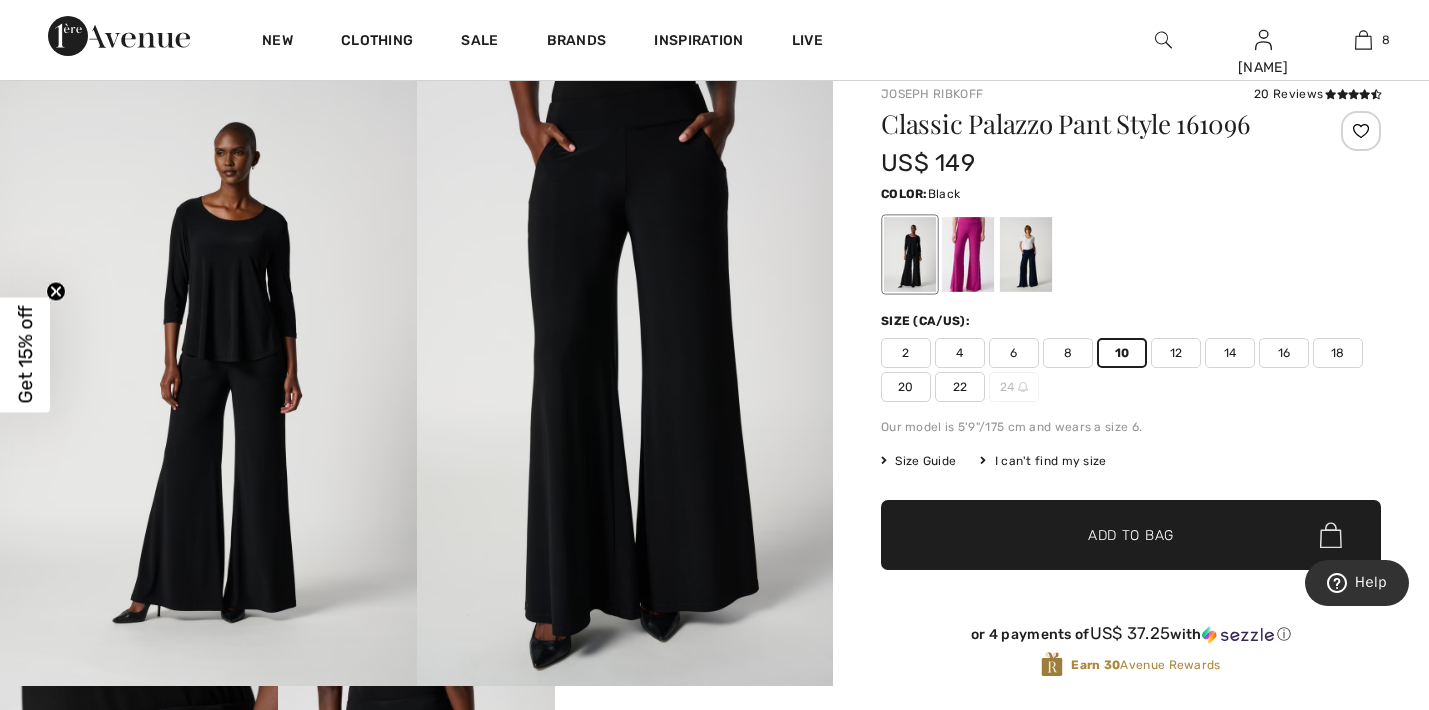 scroll, scrollTop: 150, scrollLeft: 0, axis: vertical 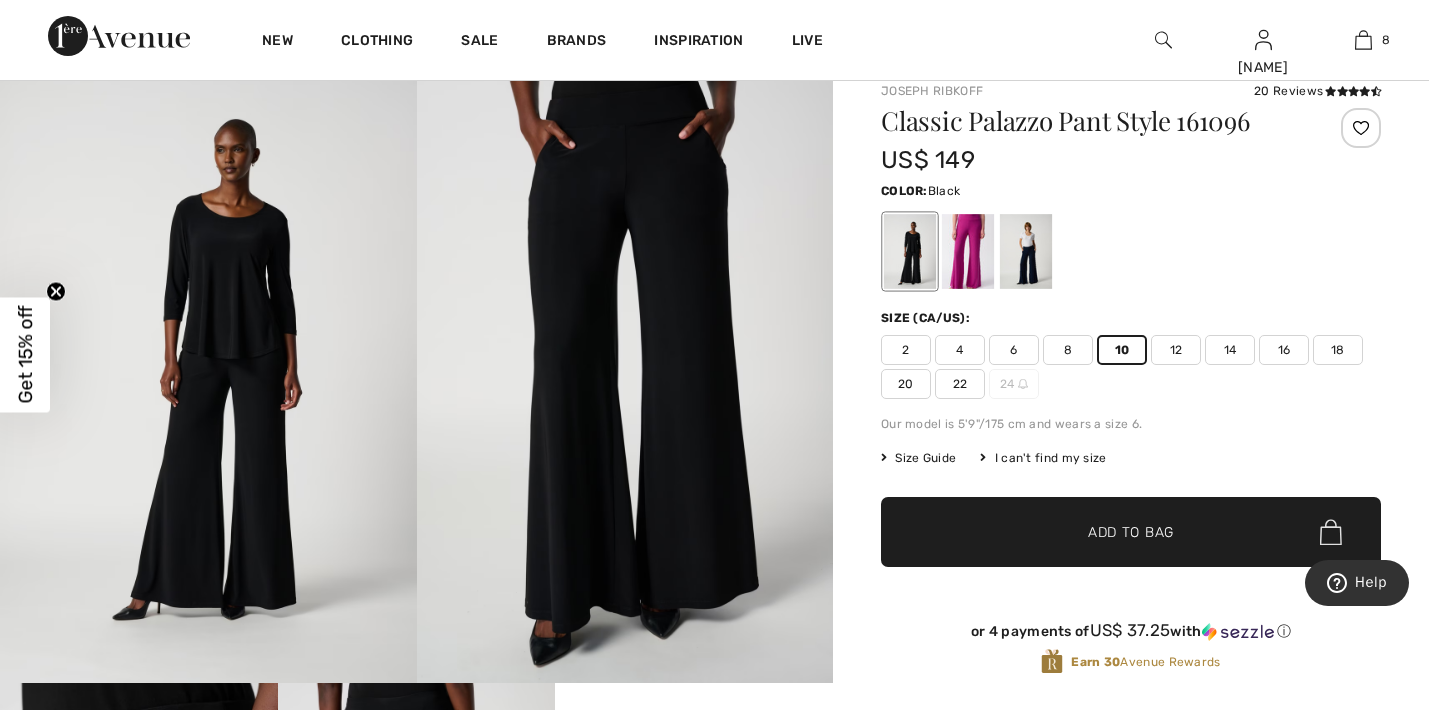 click on "✔ Added to Bag
Add to Bag" at bounding box center [1131, 532] 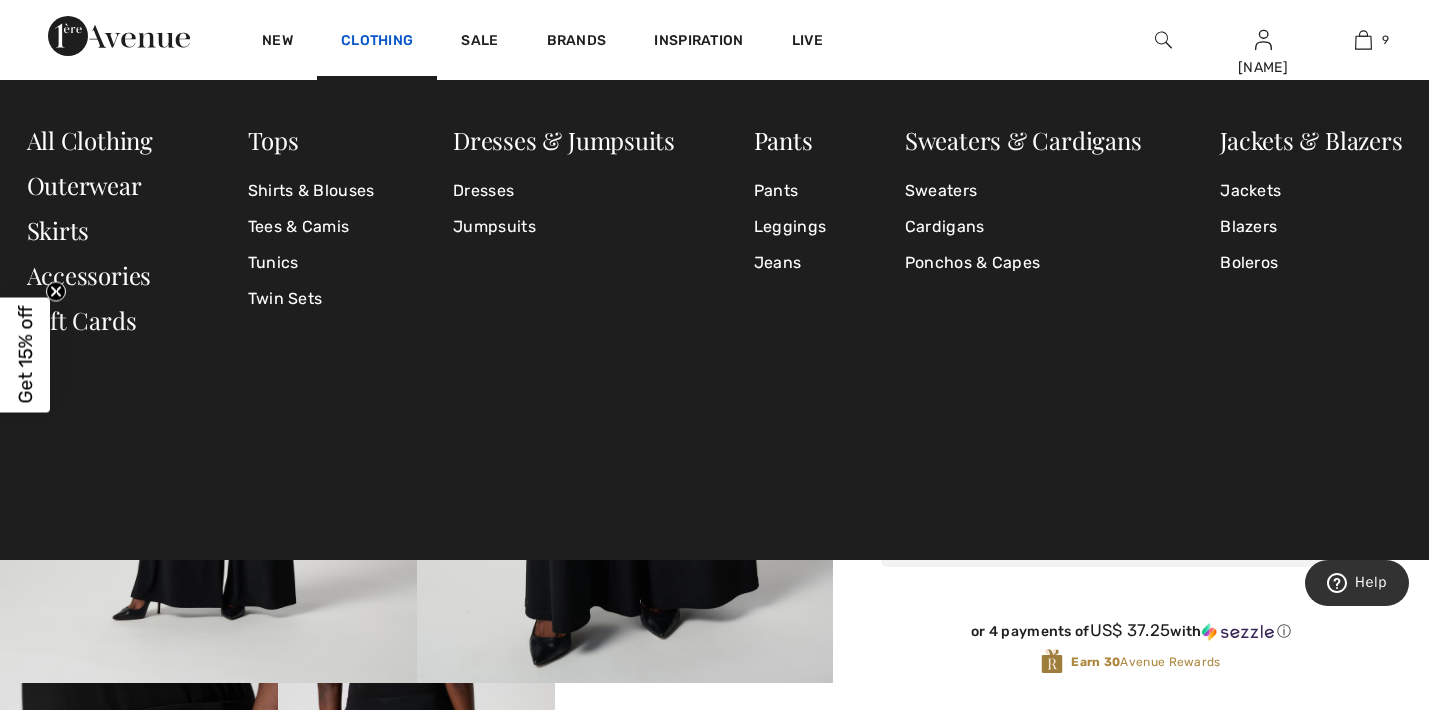 scroll, scrollTop: 1154, scrollLeft: 0, axis: vertical 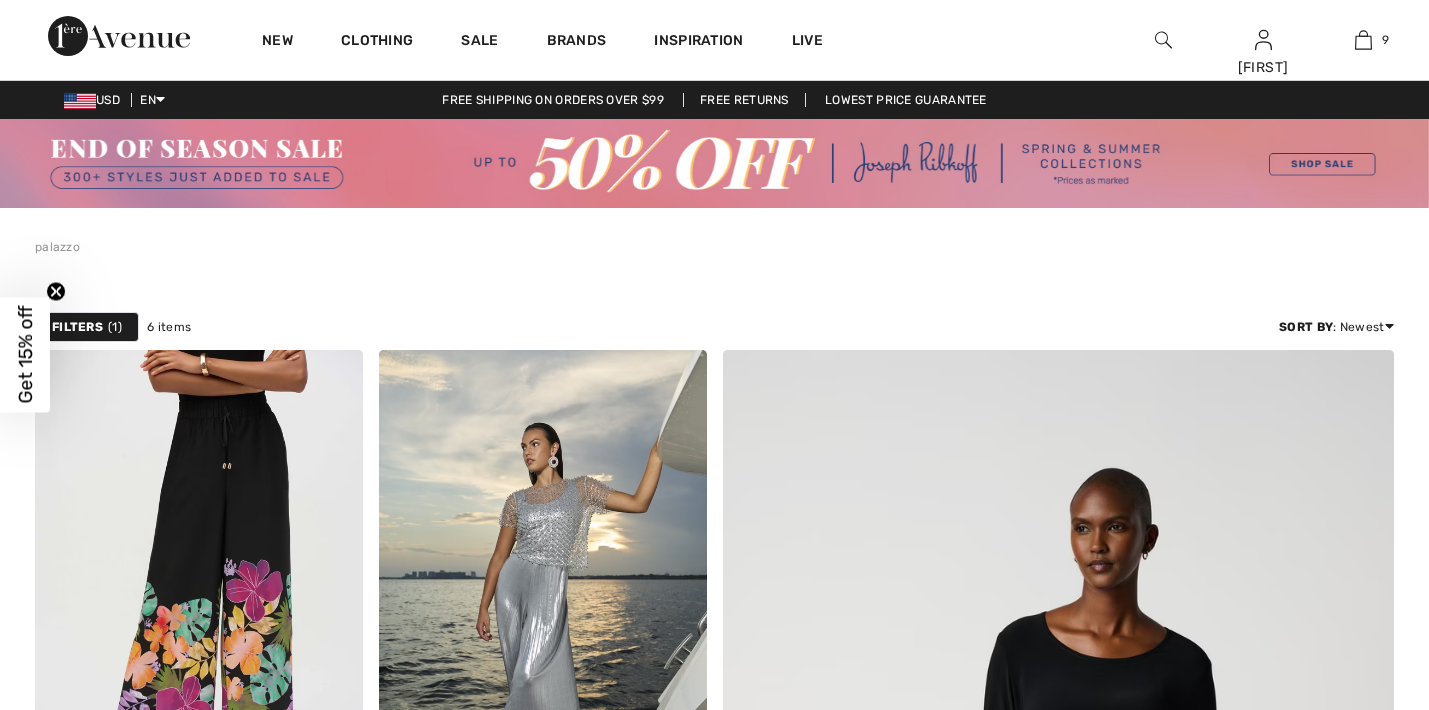 checkbox on "true" 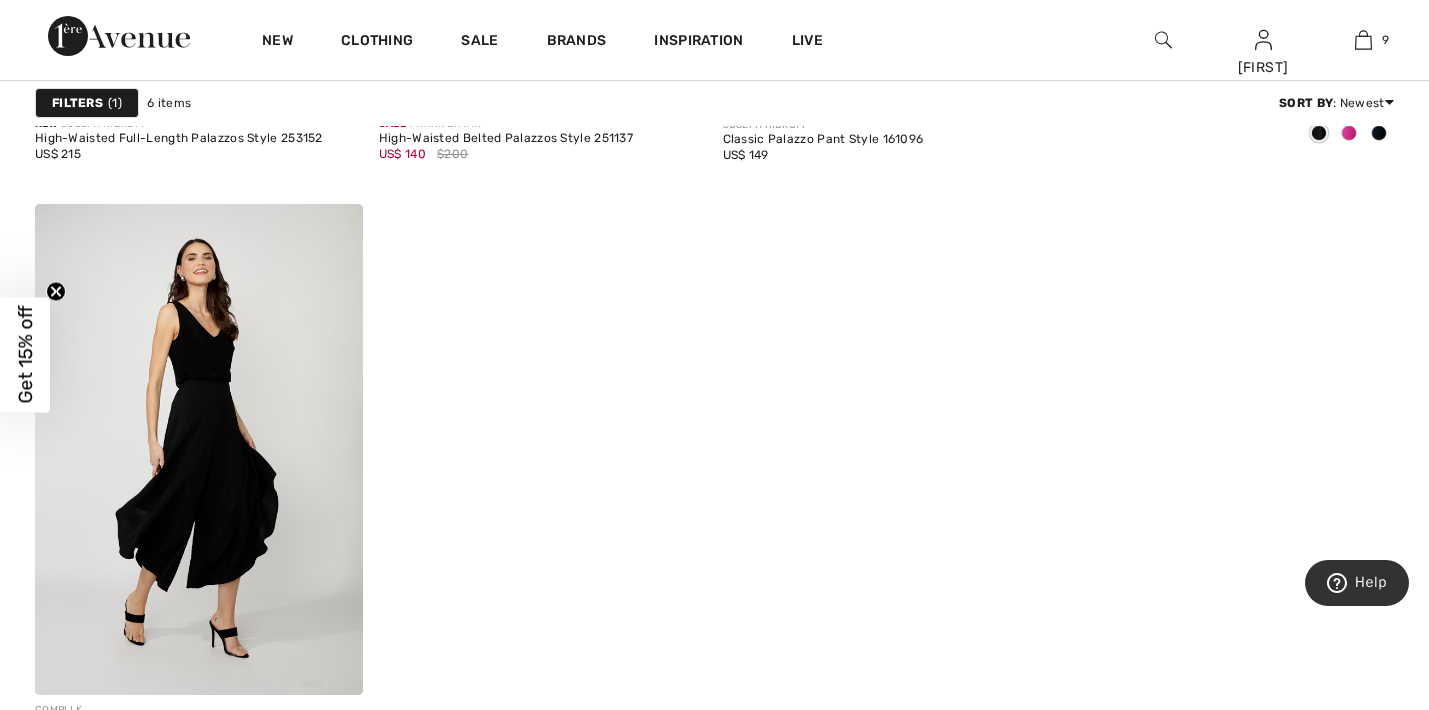 scroll, scrollTop: 1369, scrollLeft: 0, axis: vertical 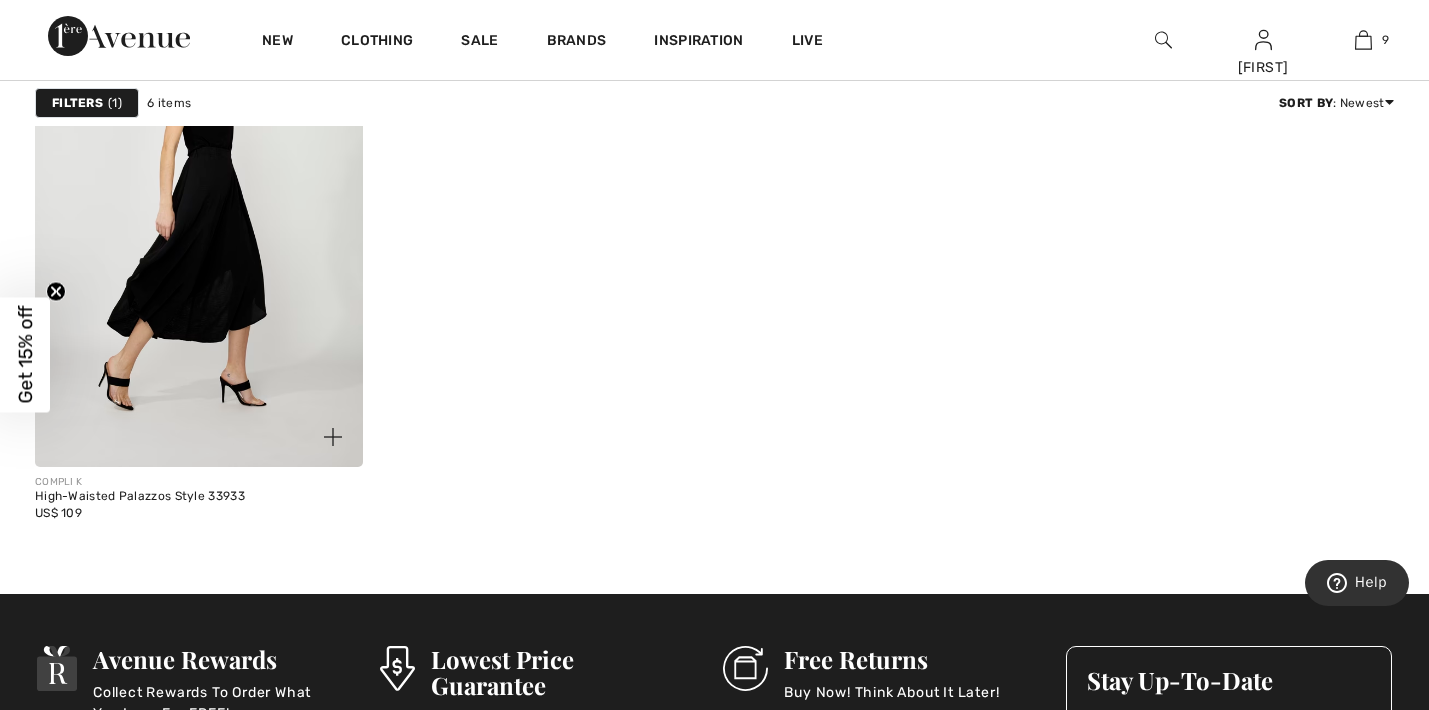 click at bounding box center (199, 222) 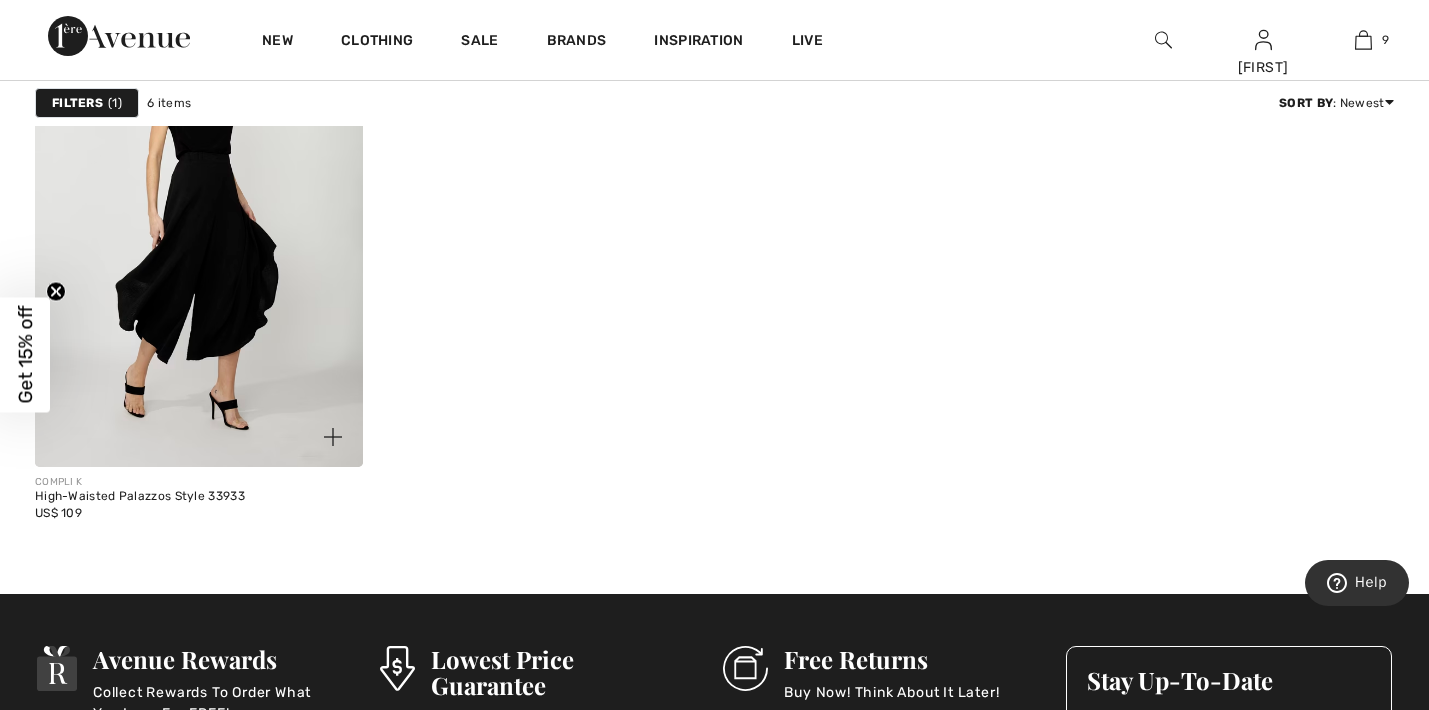 click on "High-Waisted Palazzos Style 33933" at bounding box center (140, 497) 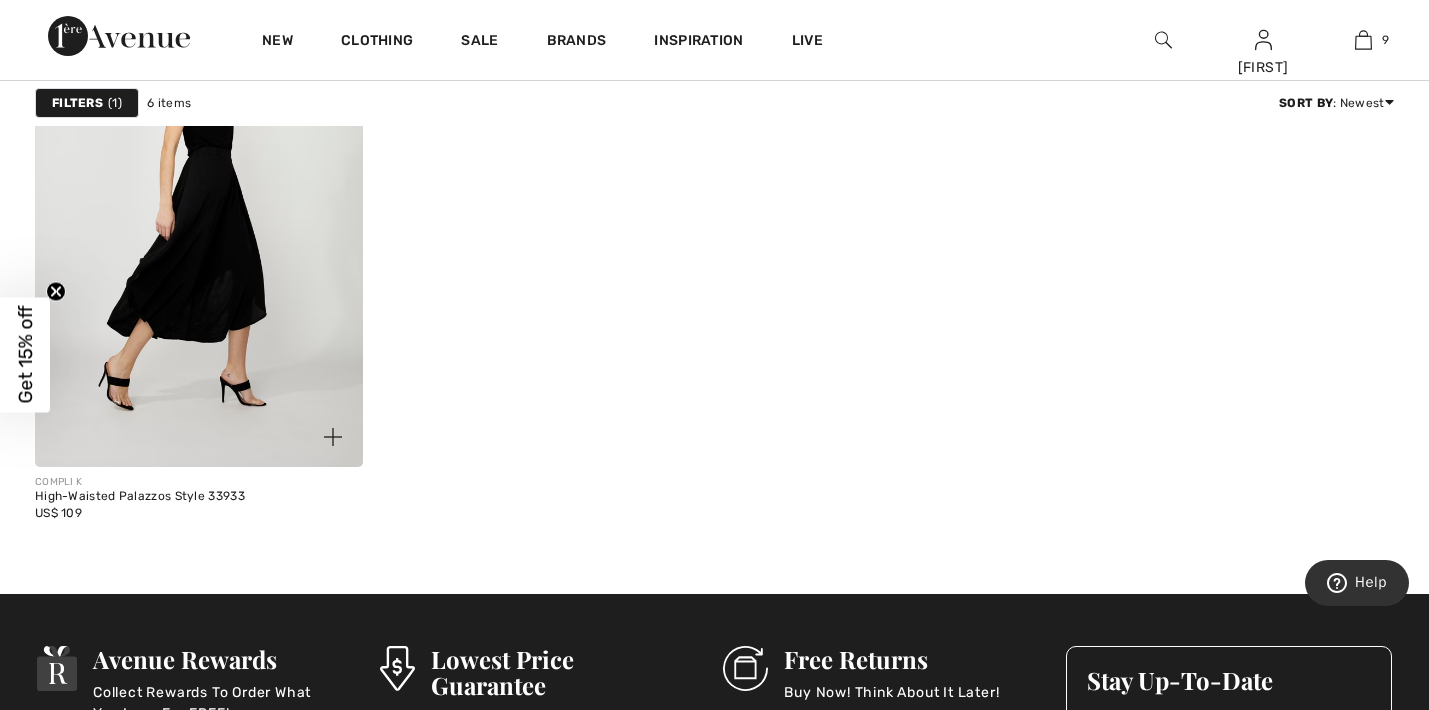 click at bounding box center (199, 222) 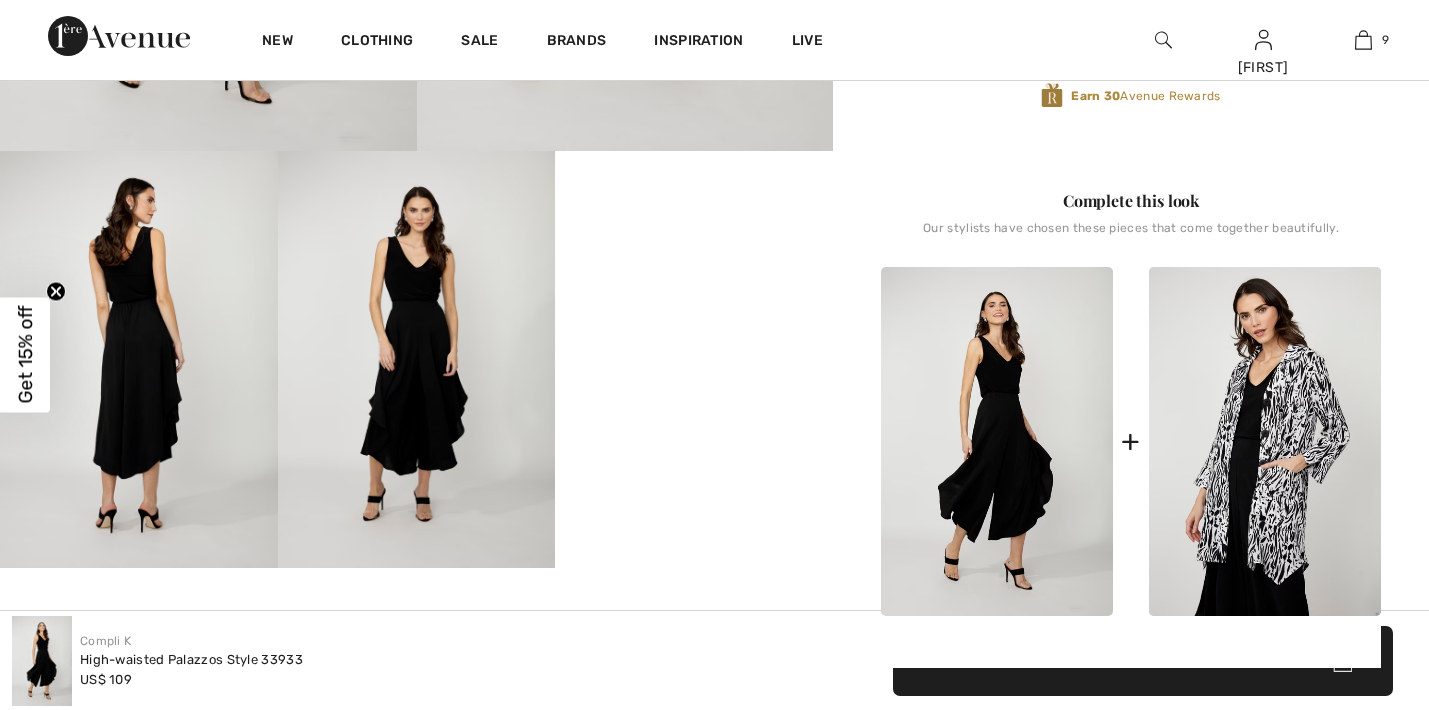 checkbox on "true" 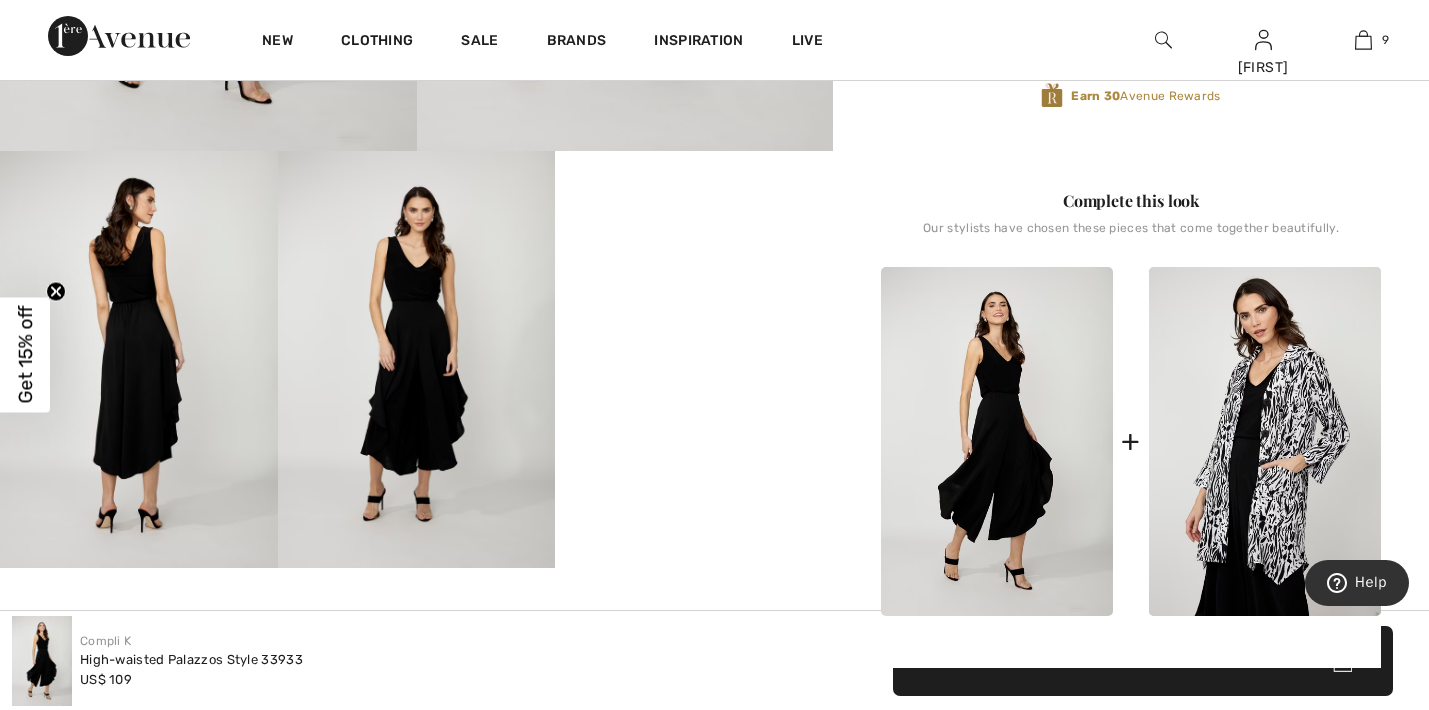 scroll, scrollTop: 0, scrollLeft: 0, axis: both 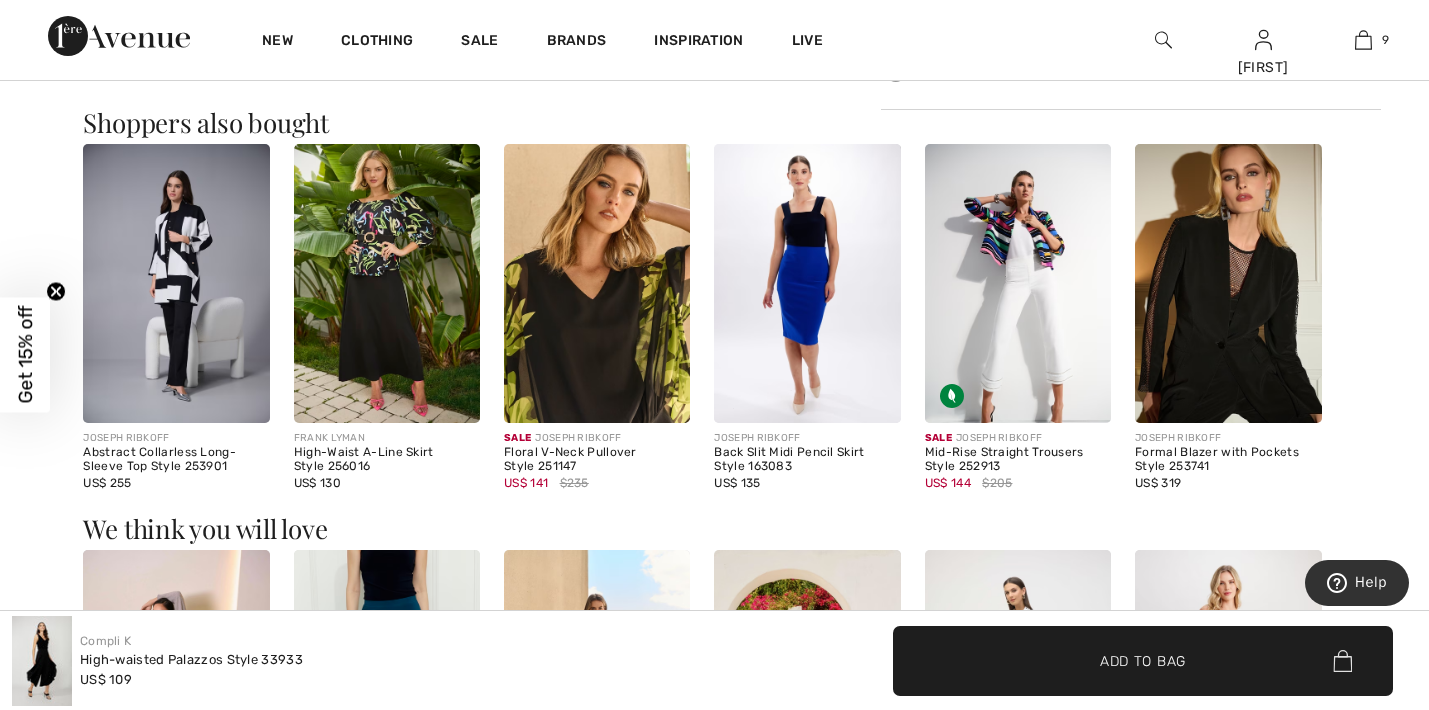 click at bounding box center [1228, 284] 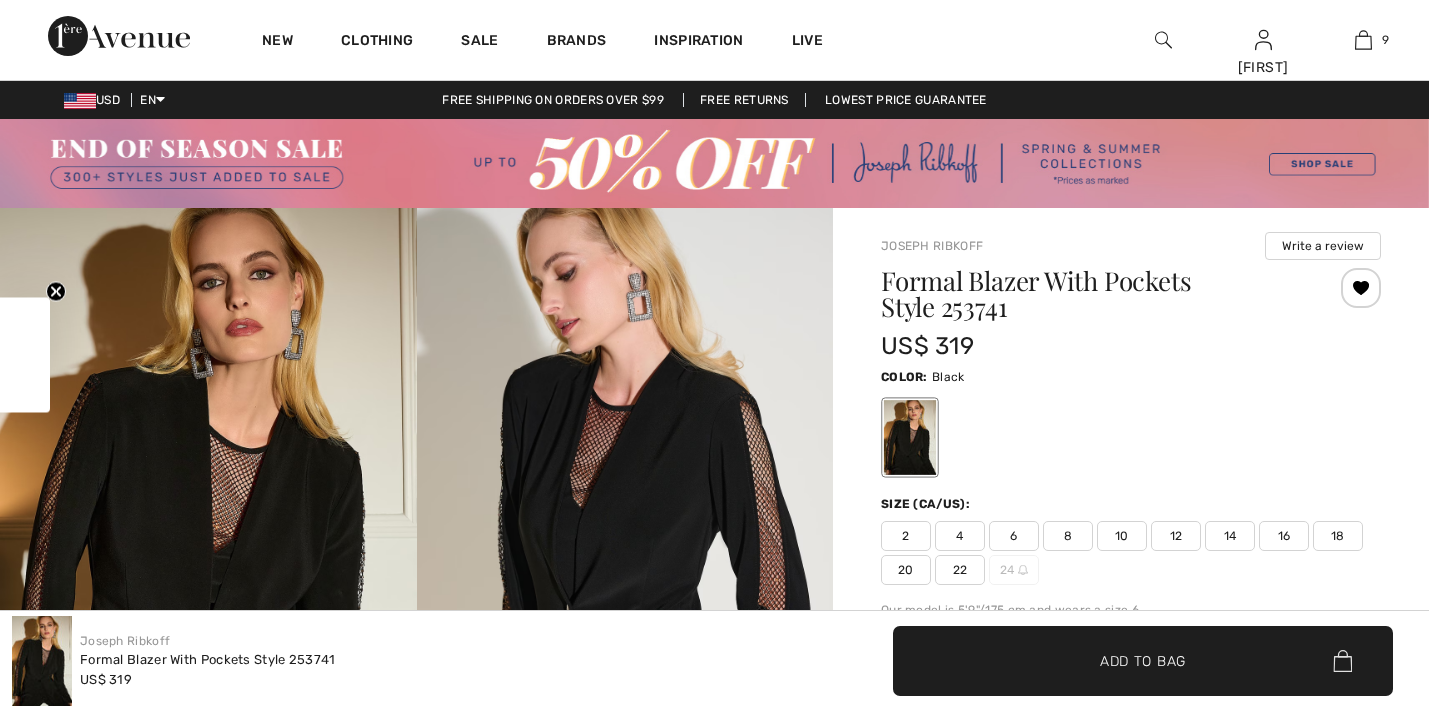 checkbox on "true" 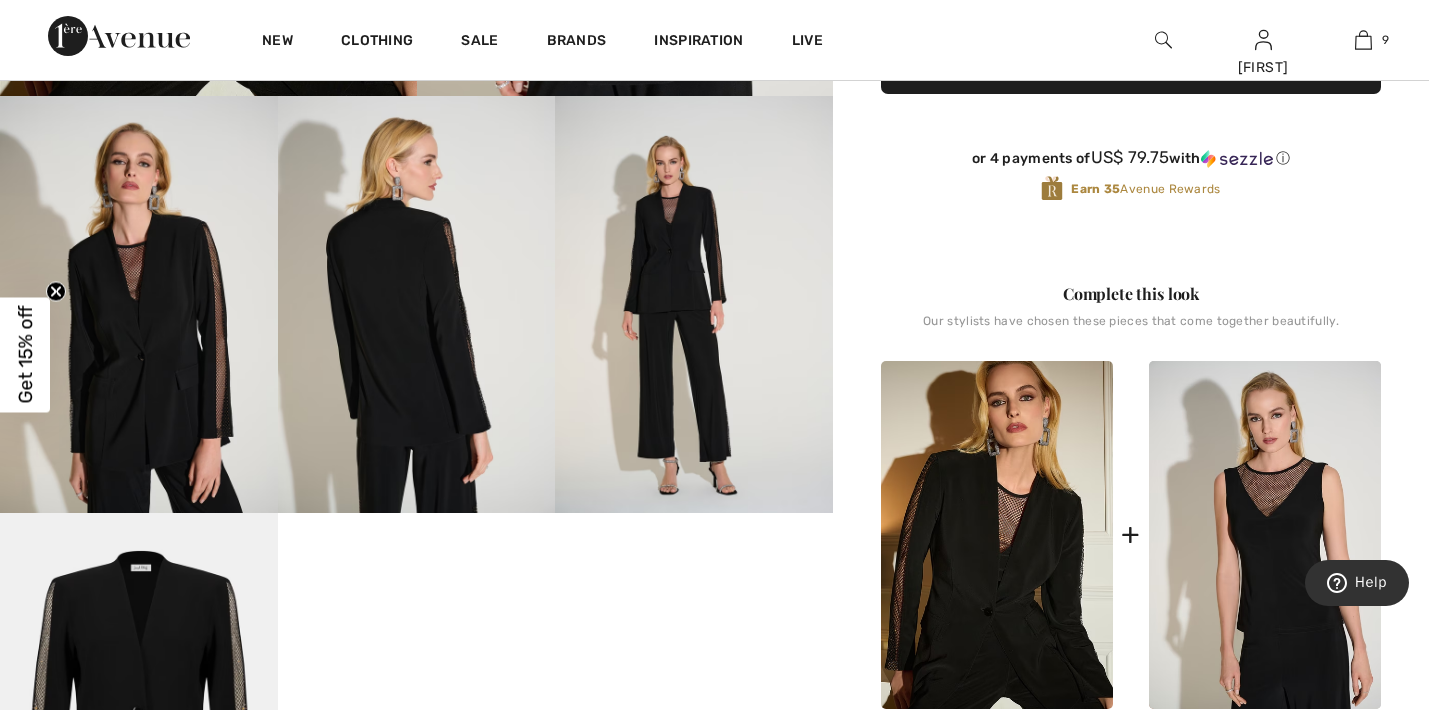 scroll, scrollTop: 0, scrollLeft: 0, axis: both 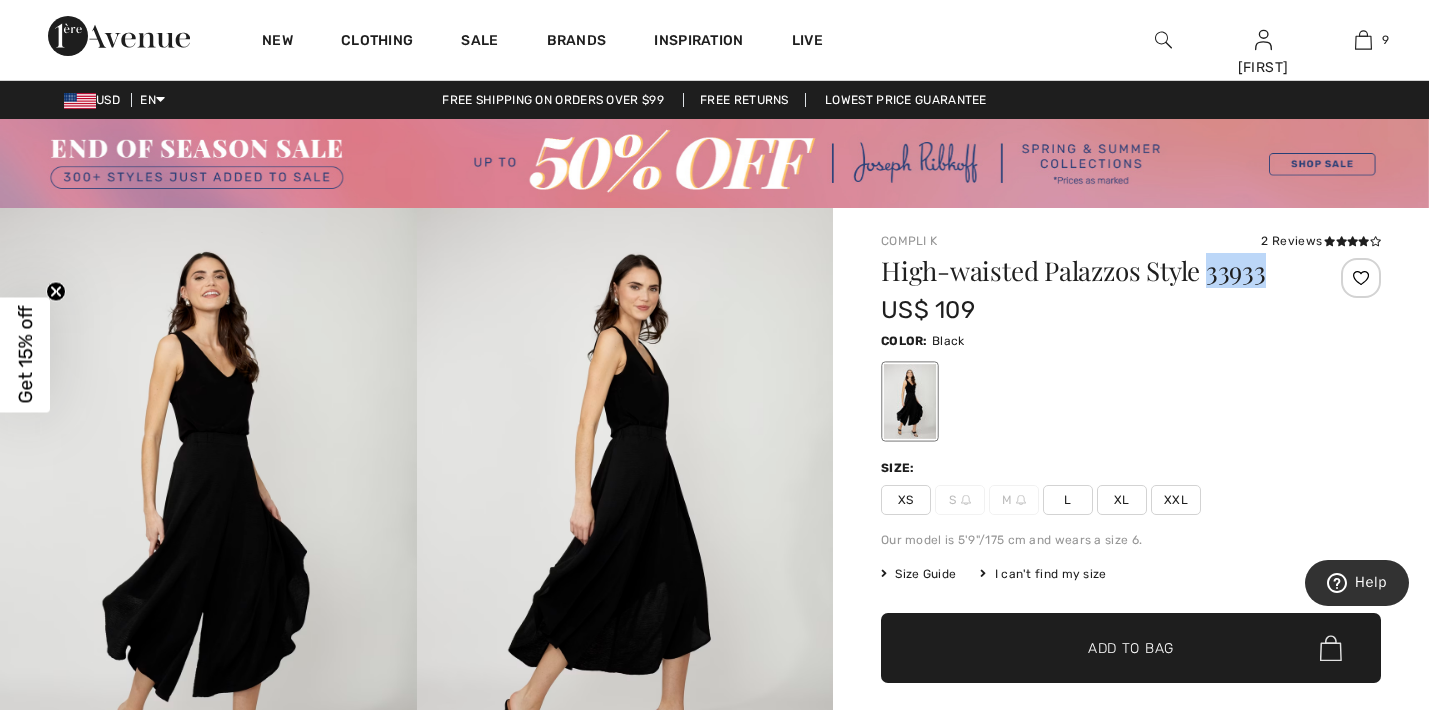 drag, startPoint x: 1268, startPoint y: 274, endPoint x: 1210, endPoint y: 276, distance: 58.034473 